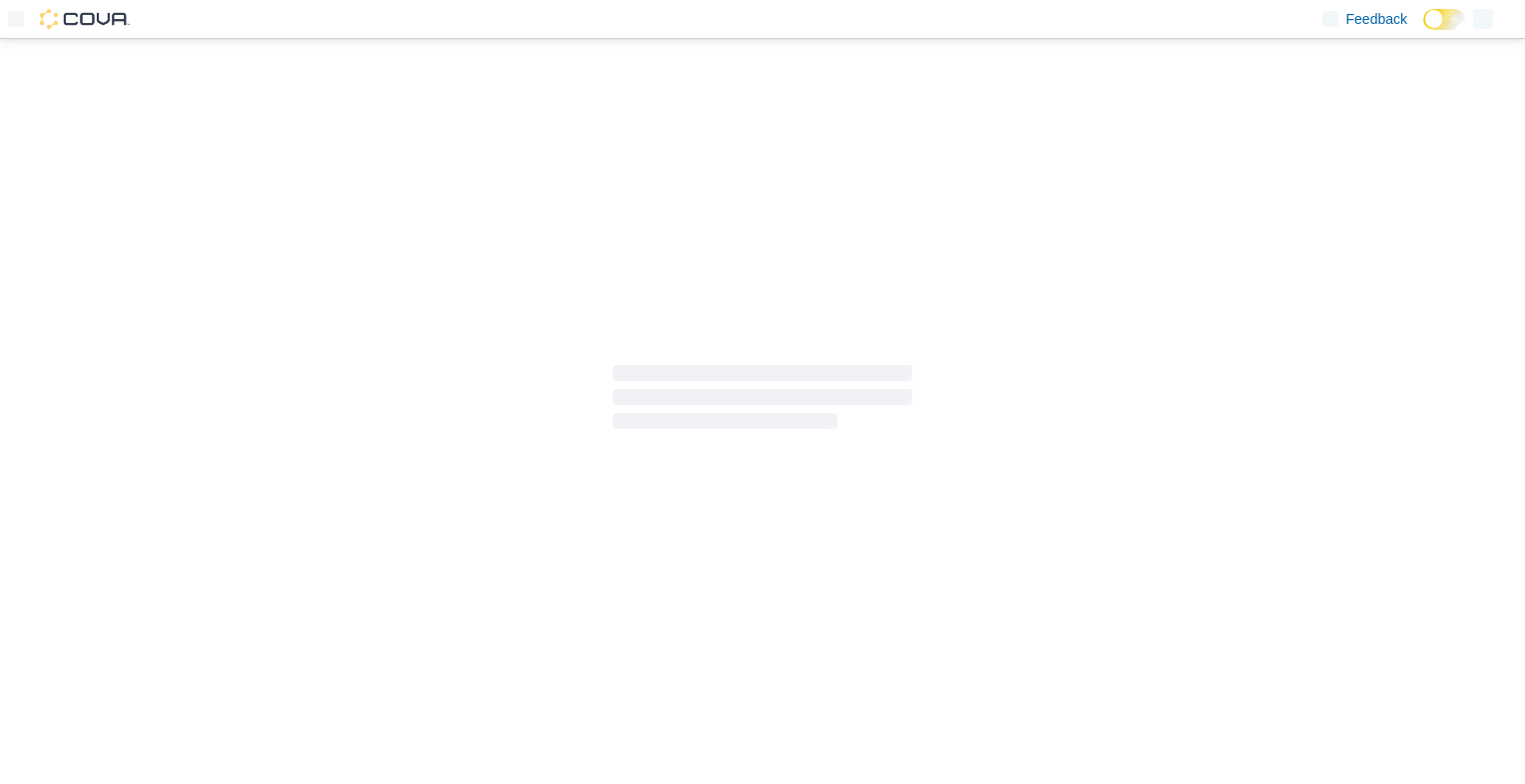 scroll, scrollTop: 0, scrollLeft: 0, axis: both 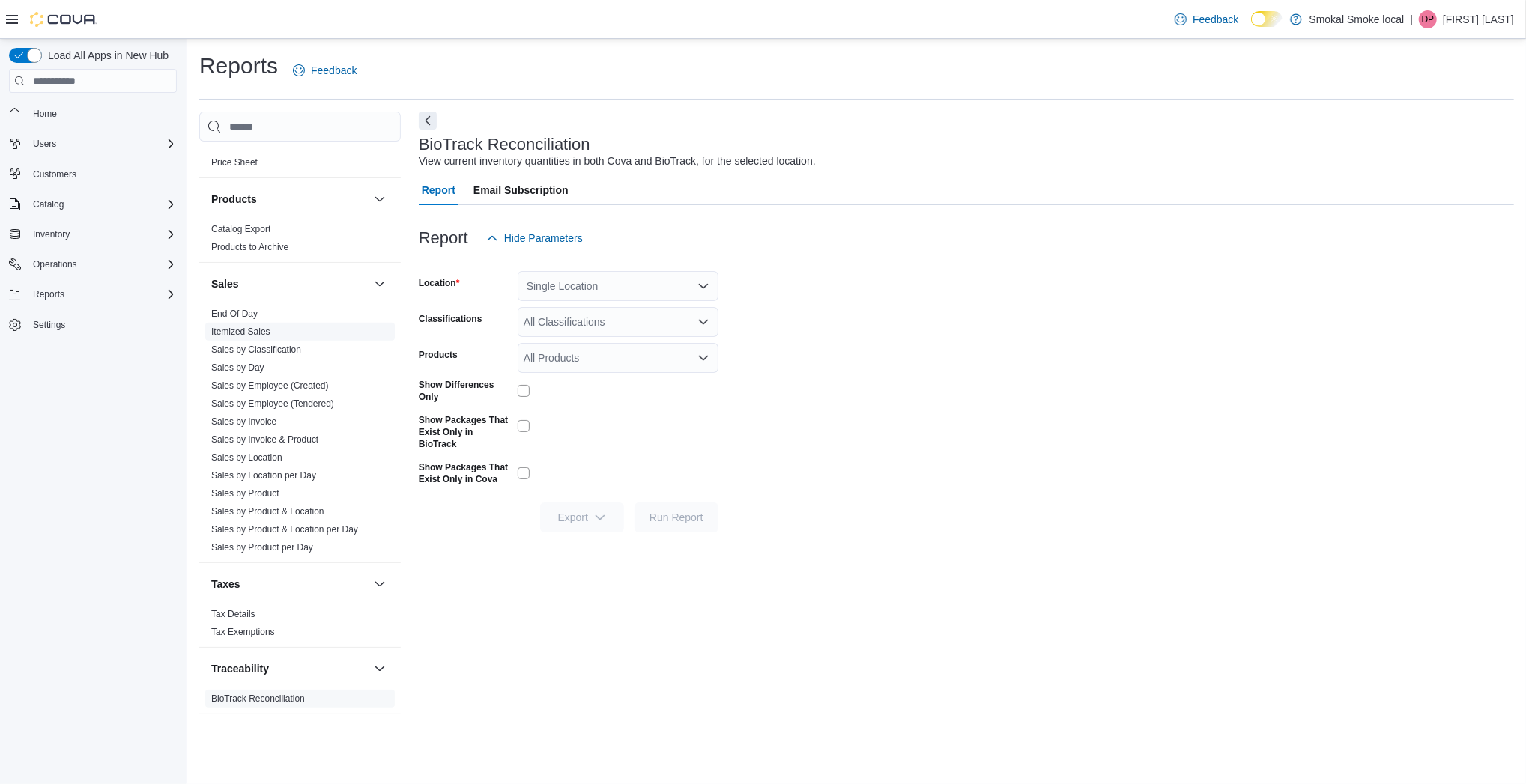 click on "Itemized Sales" at bounding box center (240, 332) 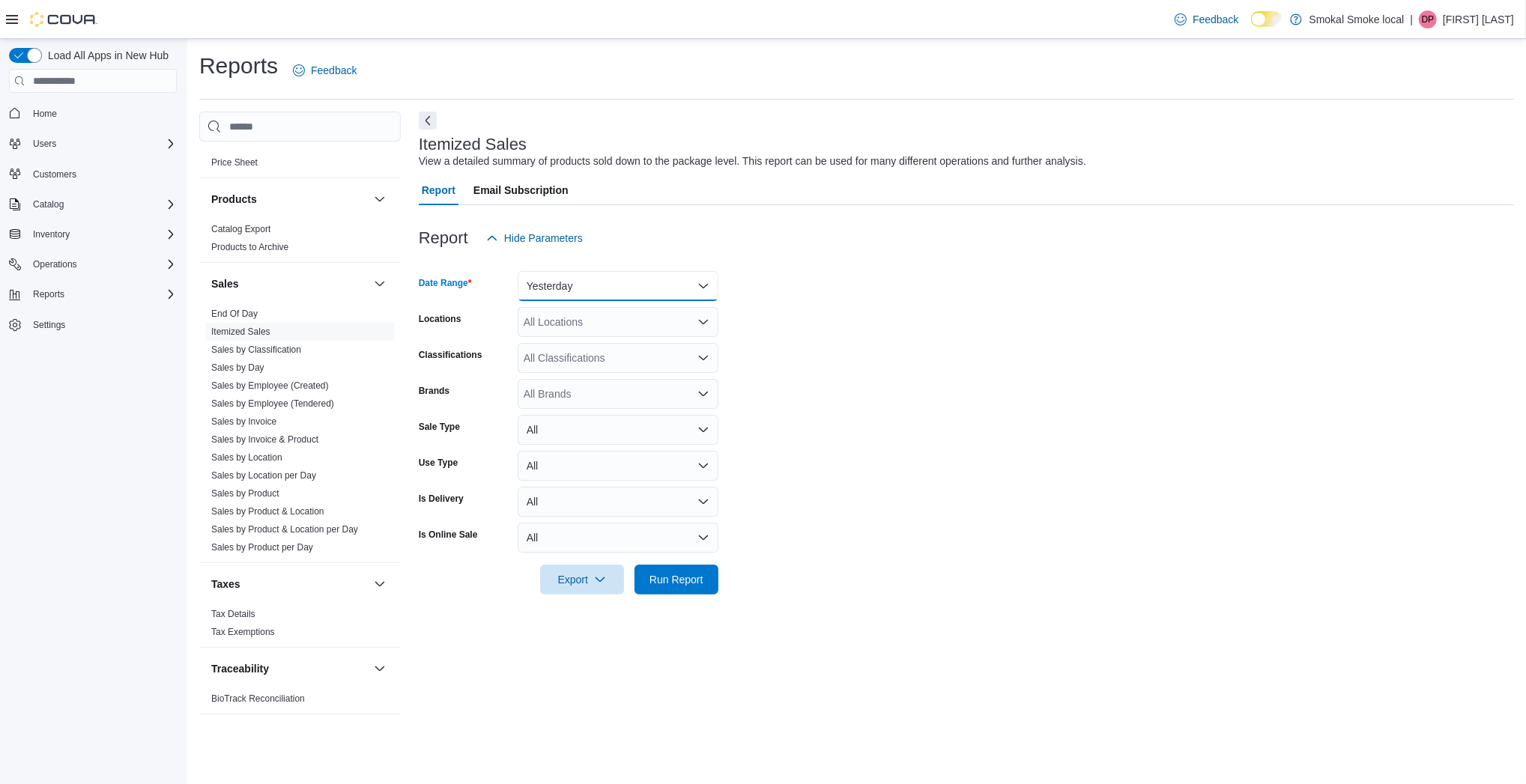 click on "Yesterday" at bounding box center (618, 286) 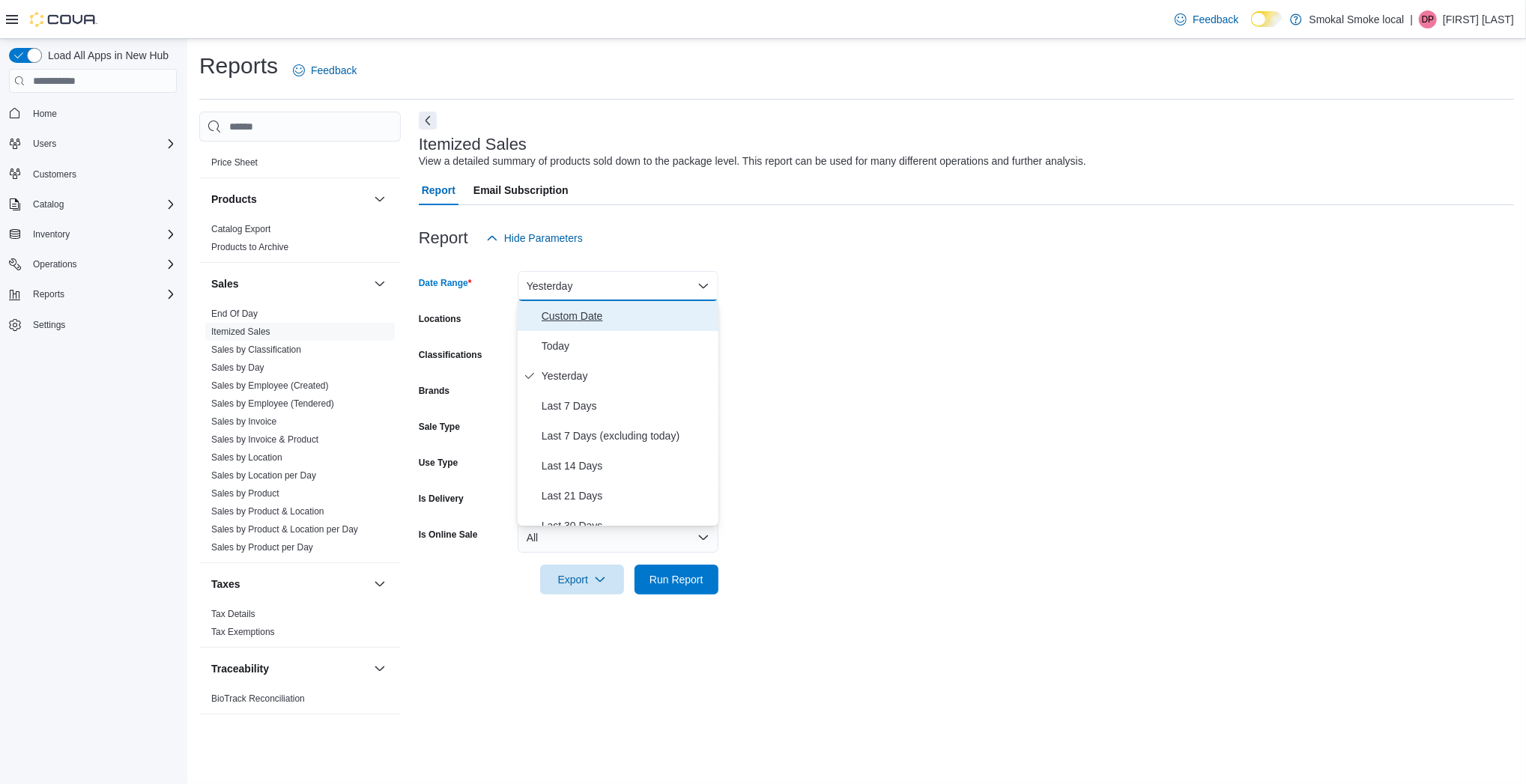 click on "Custom Date" at bounding box center (627, 316) 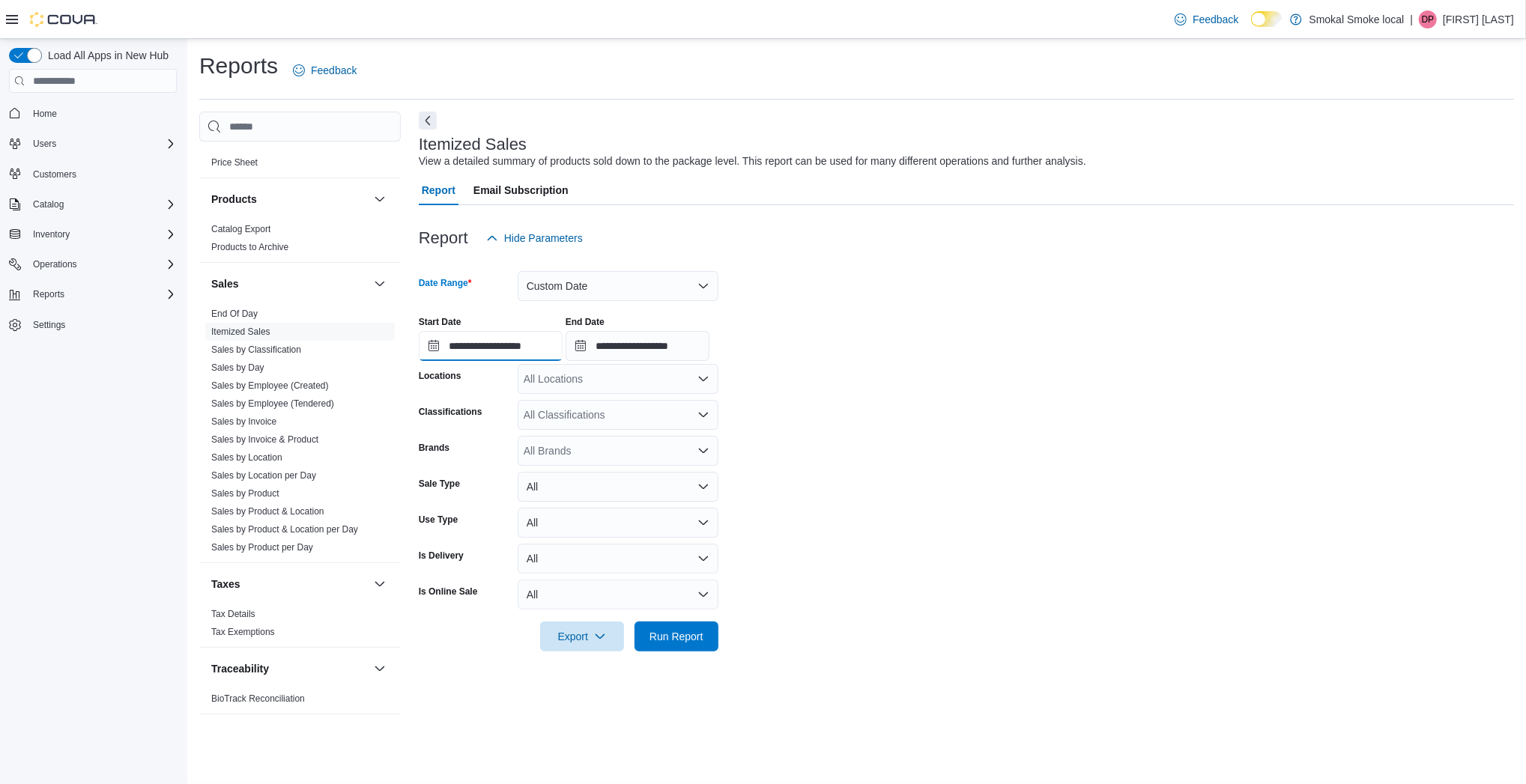 click on "**********" at bounding box center (491, 346) 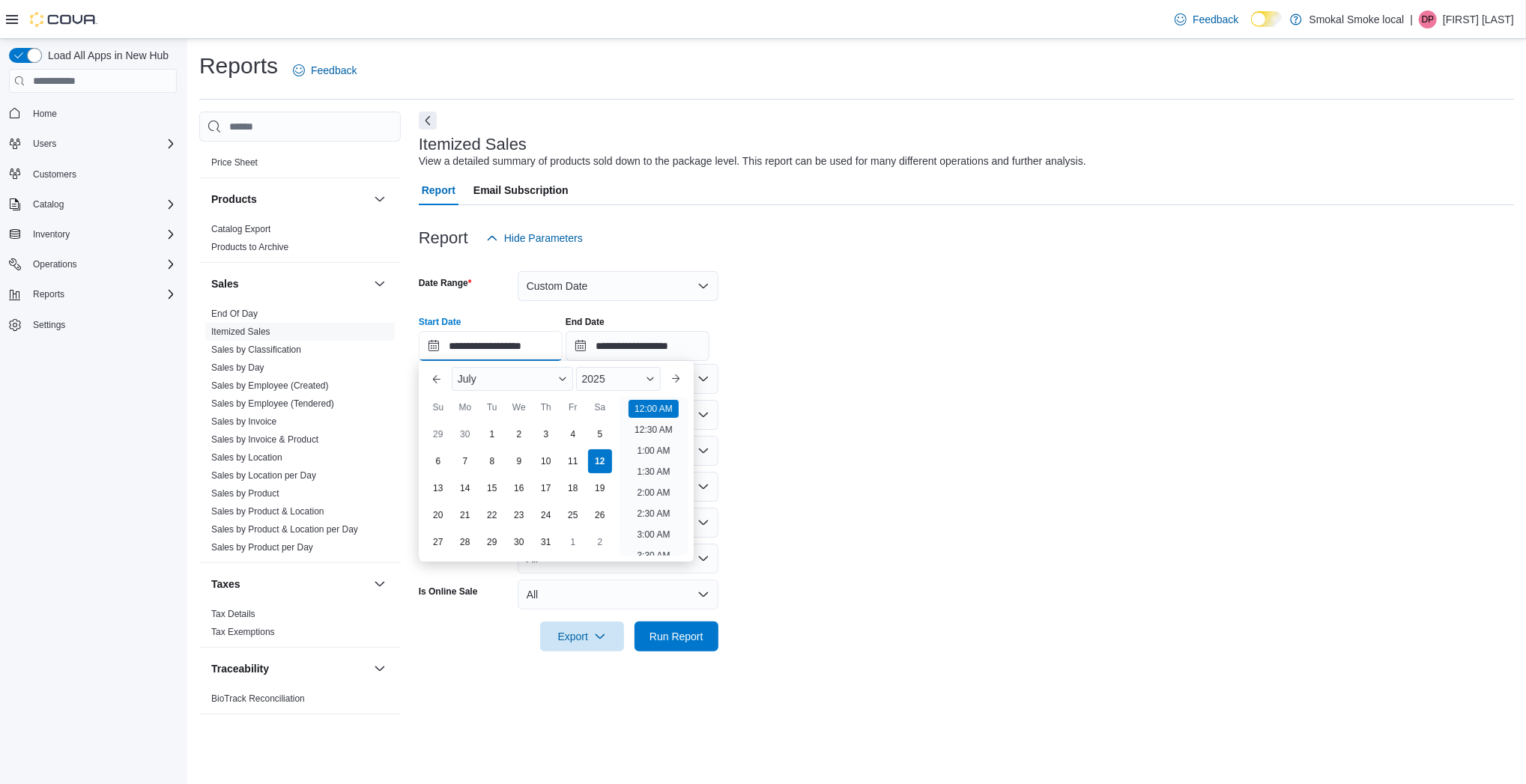 scroll, scrollTop: 46, scrollLeft: 0, axis: vertical 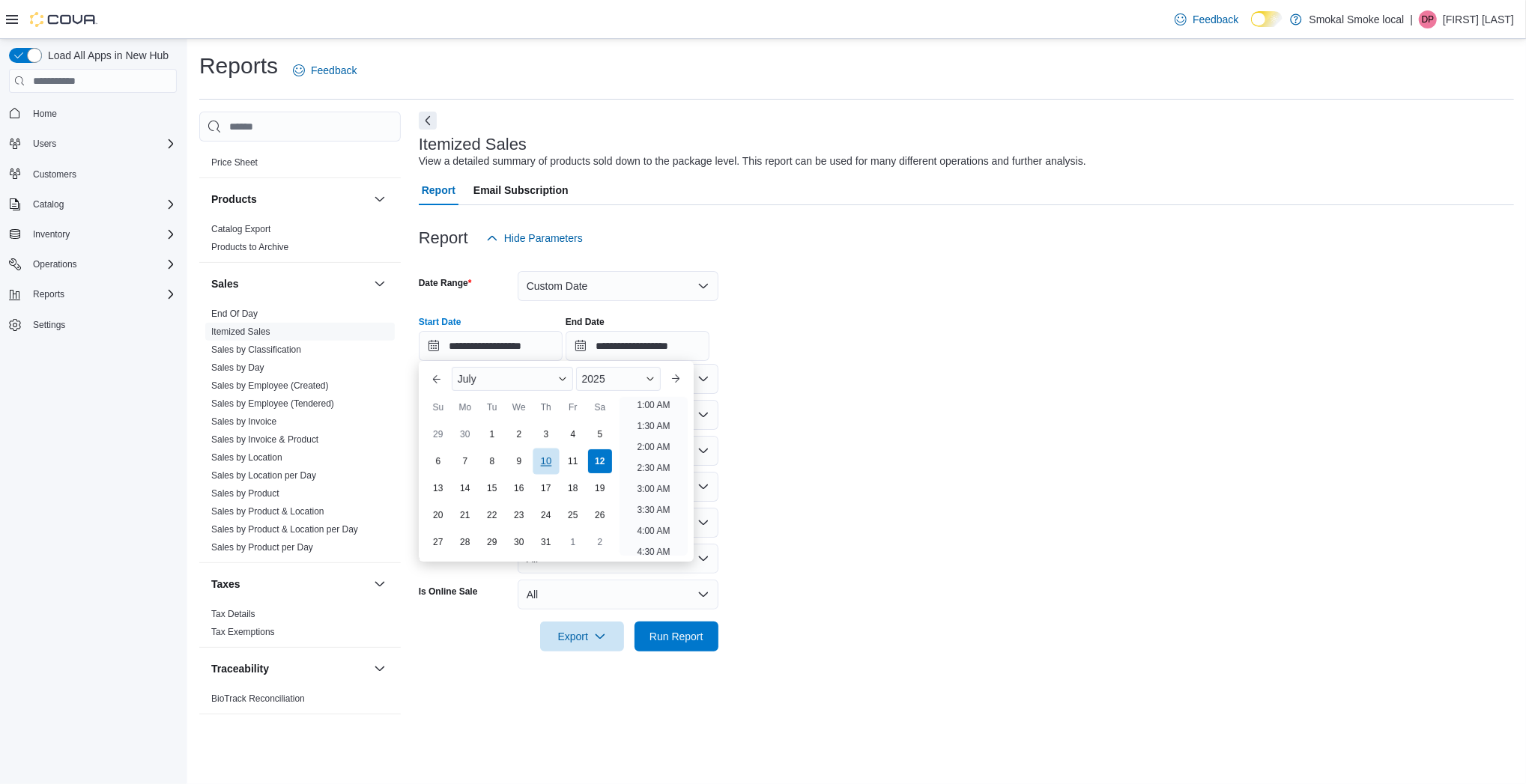 click on "10" at bounding box center [545, 461] 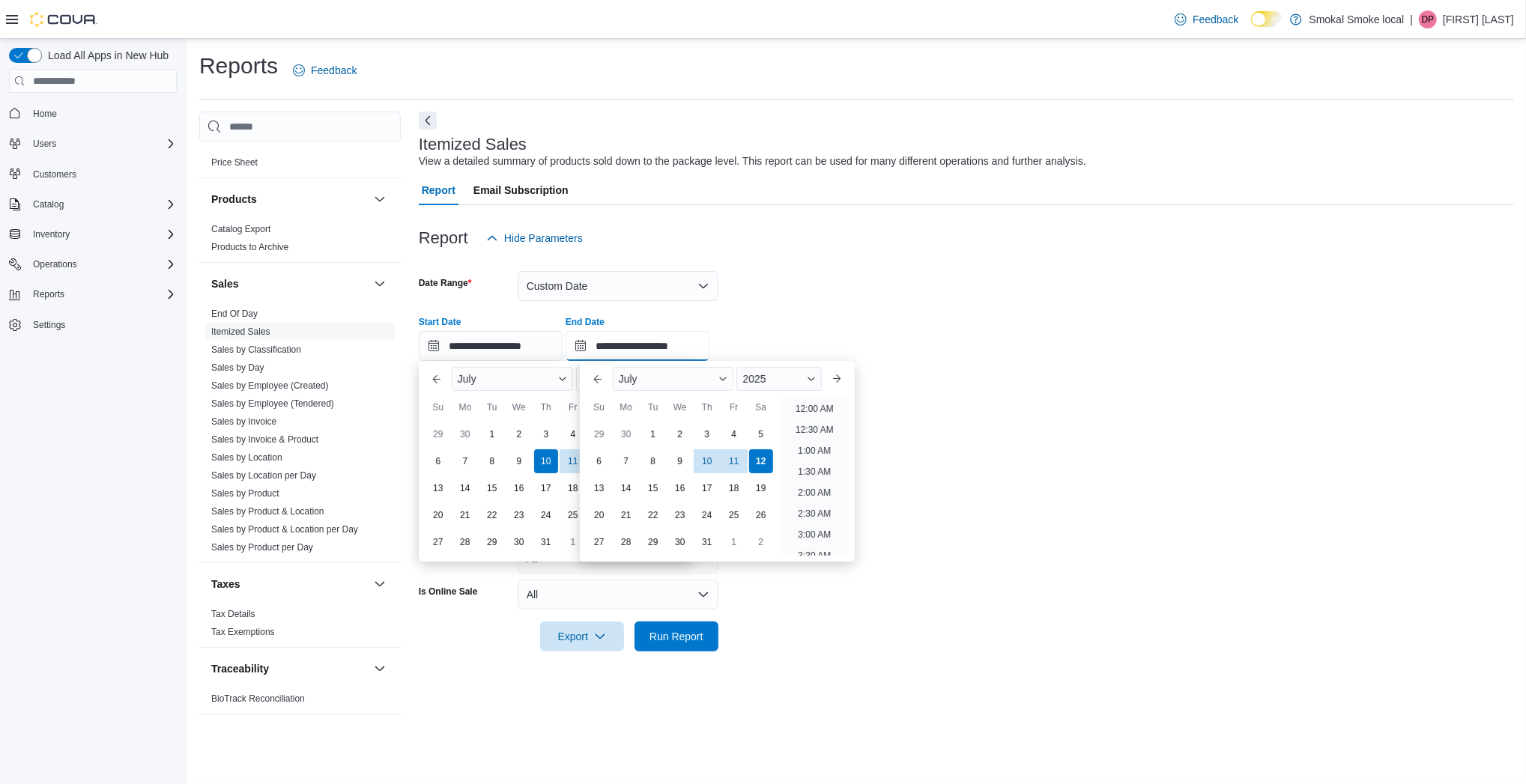 click on "**********" at bounding box center [638, 346] 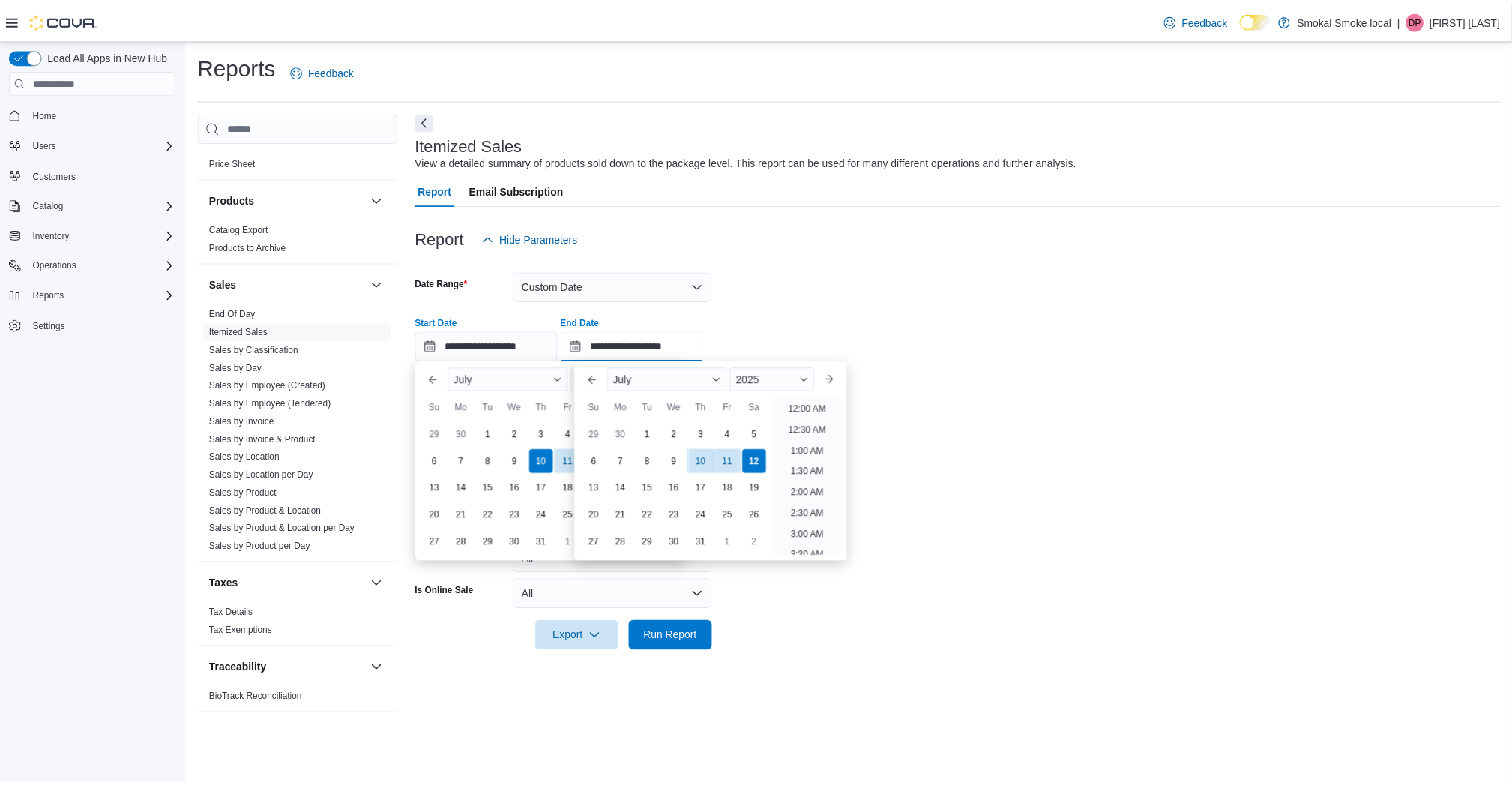scroll, scrollTop: 852, scrollLeft: 0, axis: vertical 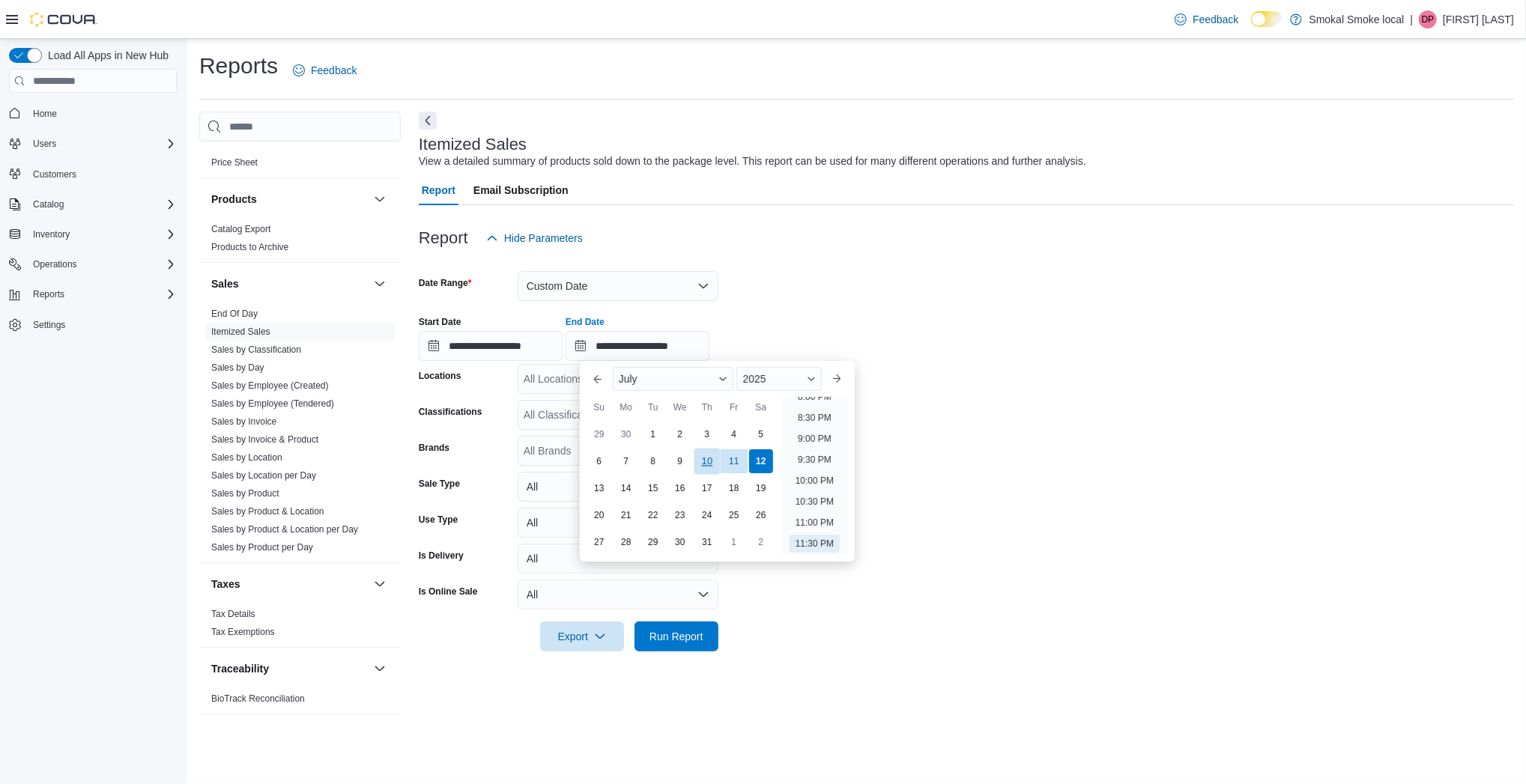 click on "10" at bounding box center [706, 461] 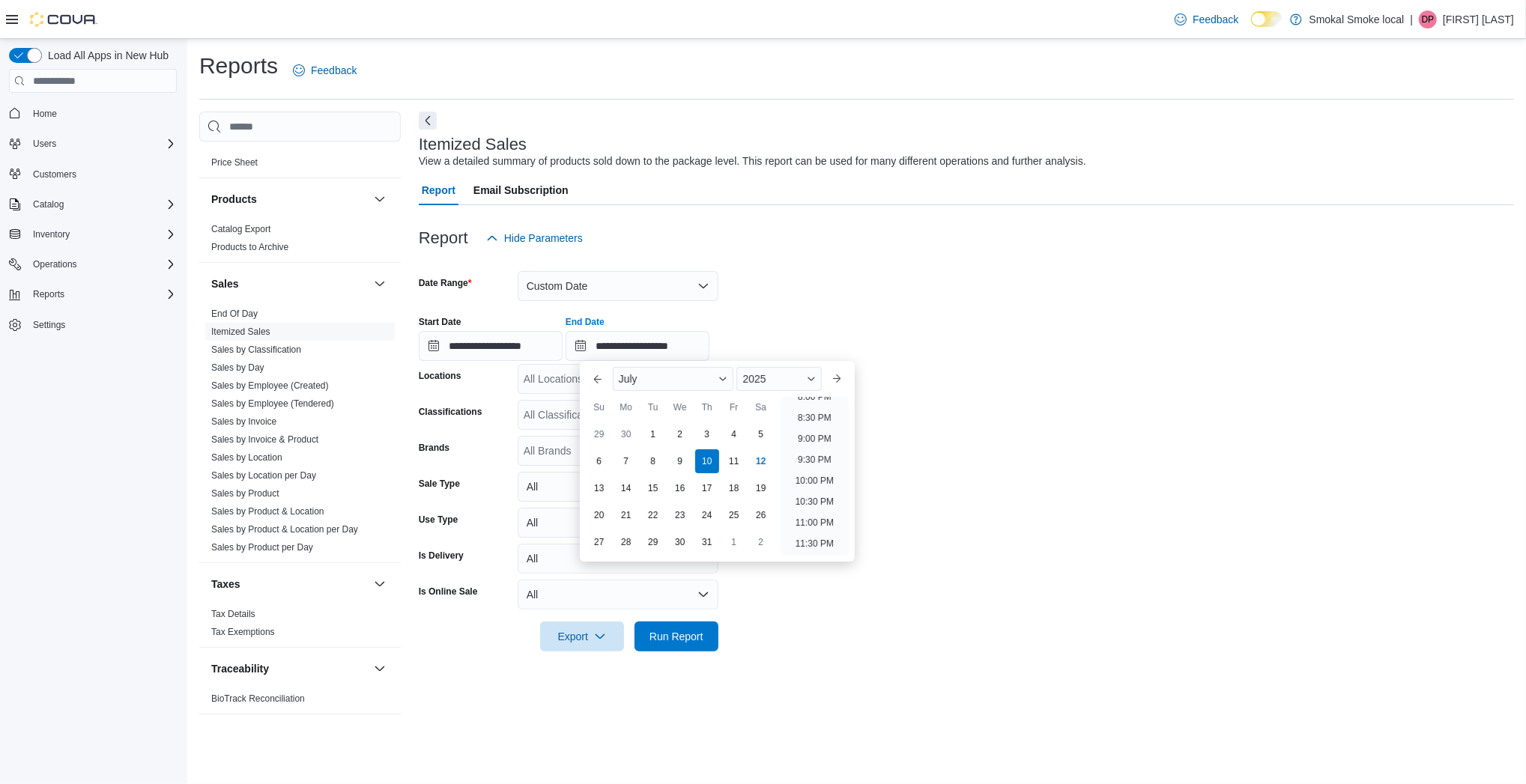 click on "**********" at bounding box center (966, 332) 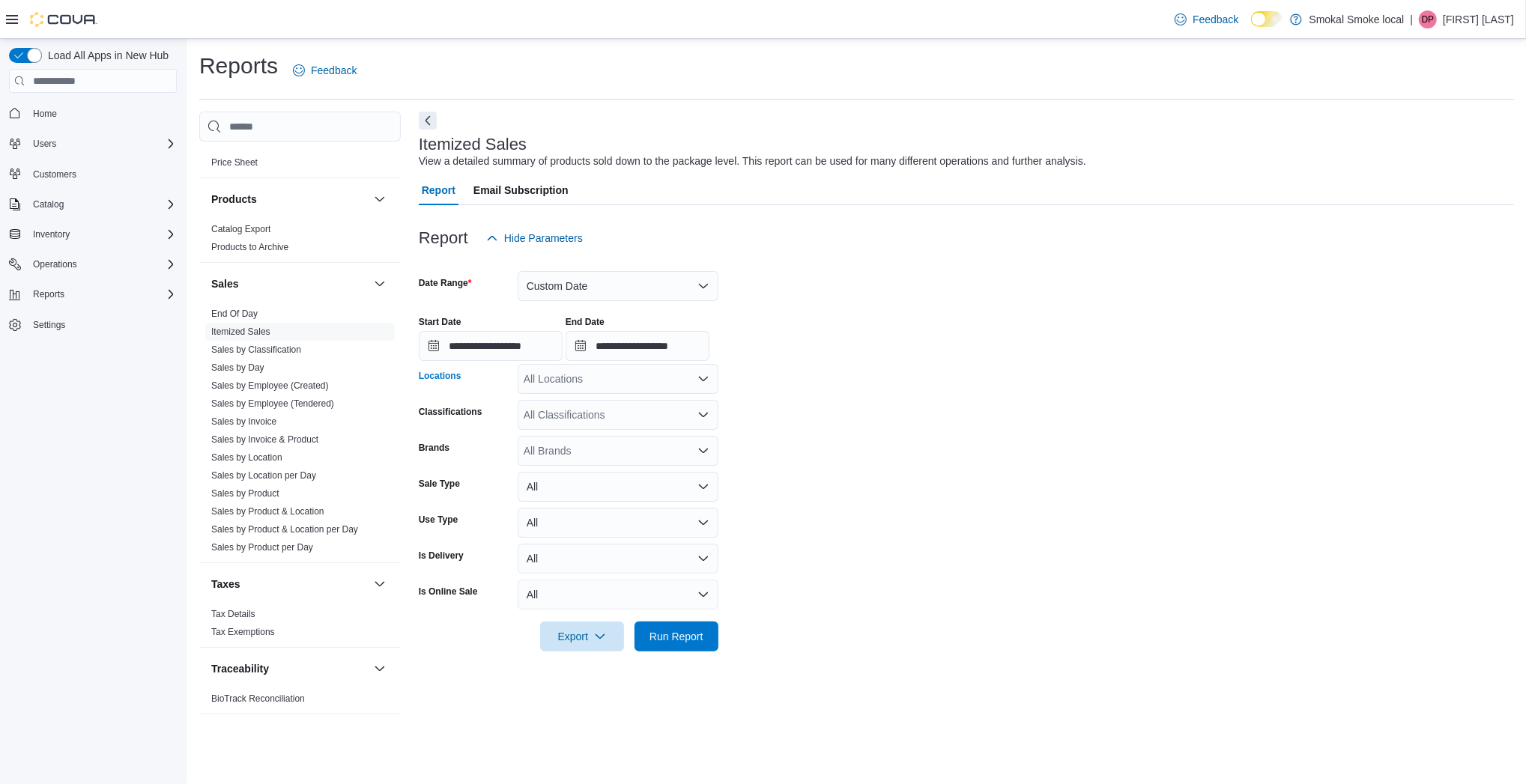 click on "All Locations" at bounding box center [618, 379] 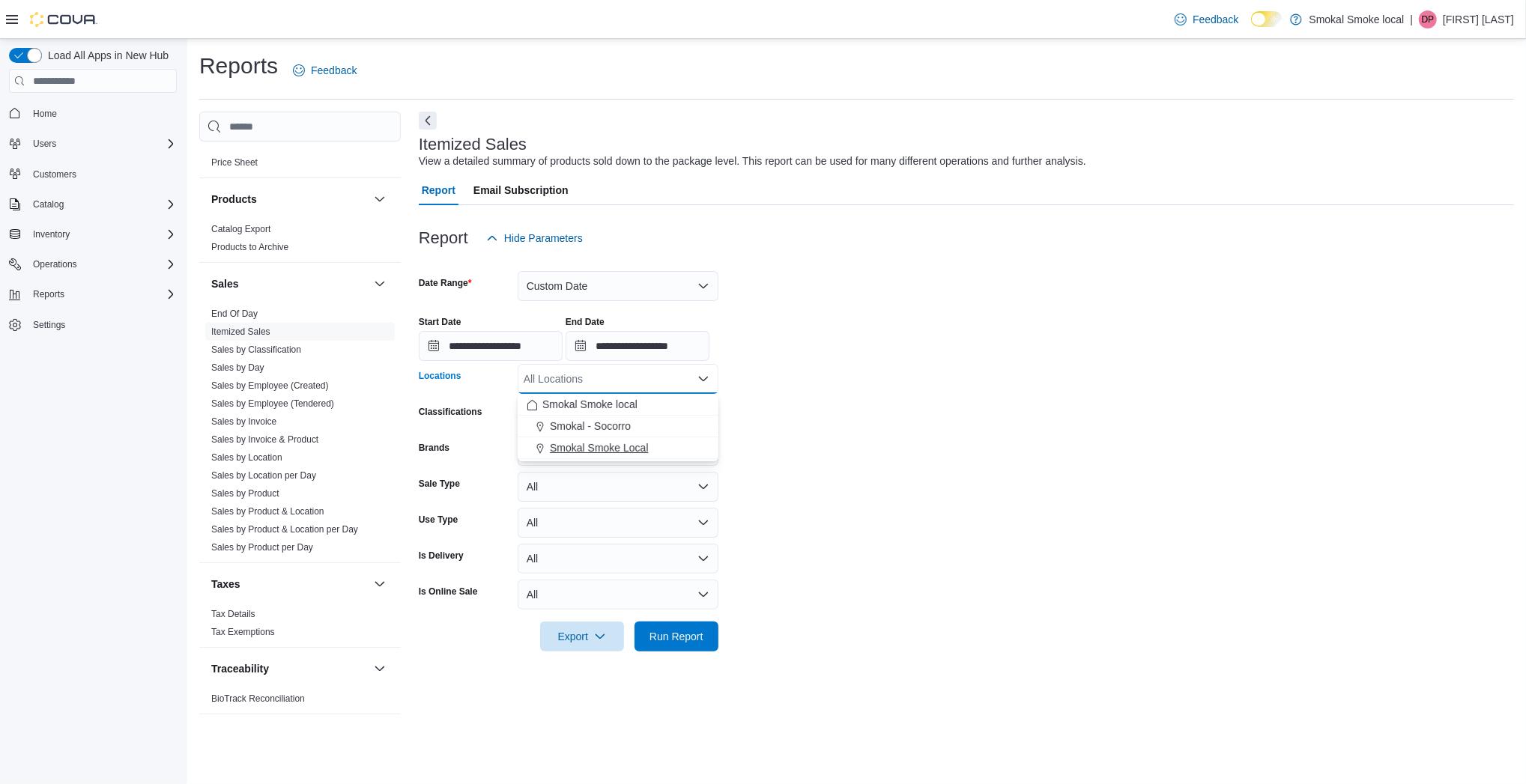 click on "Smokal Smoke Local" at bounding box center [599, 448] 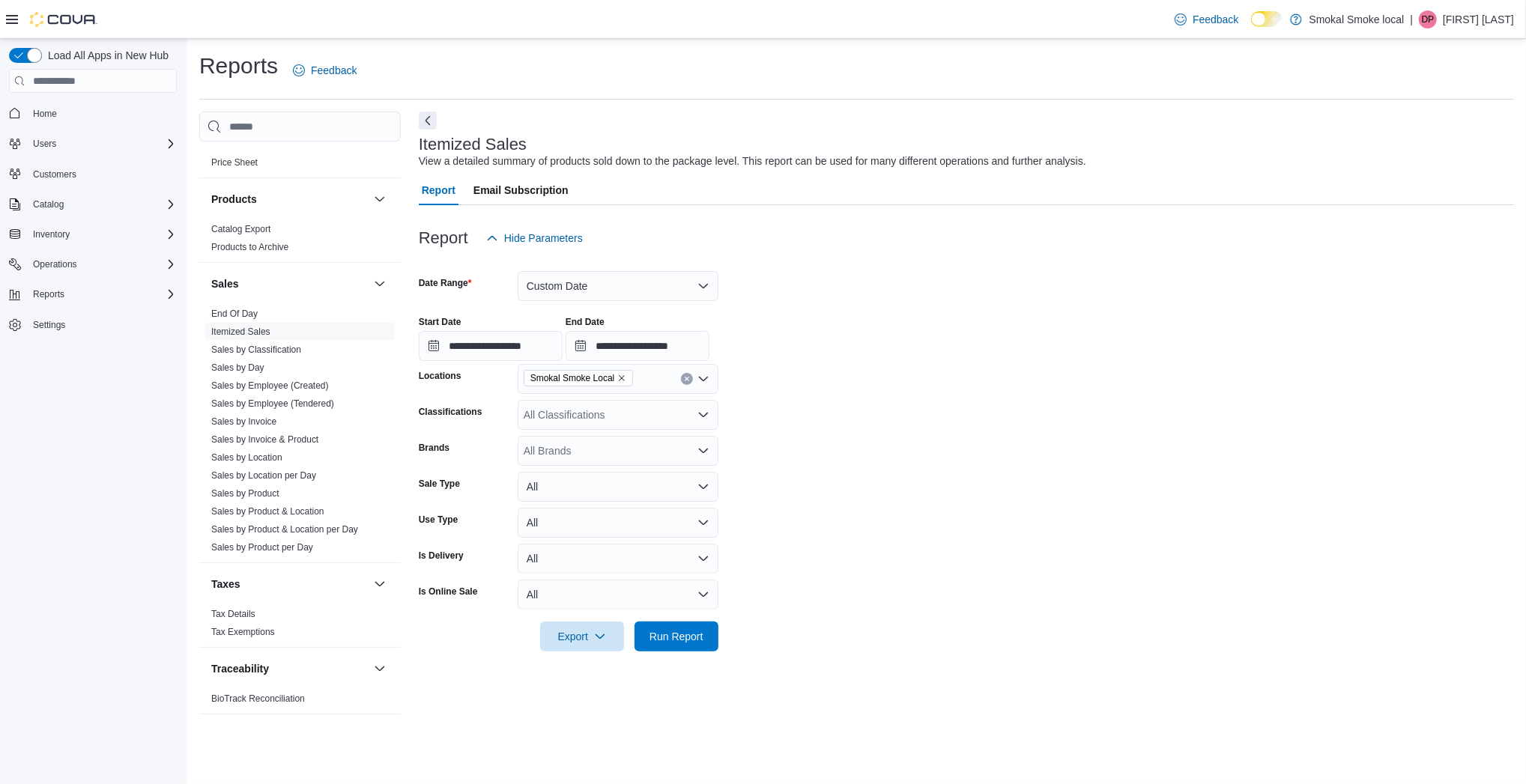 click on "**********" at bounding box center [966, 452] 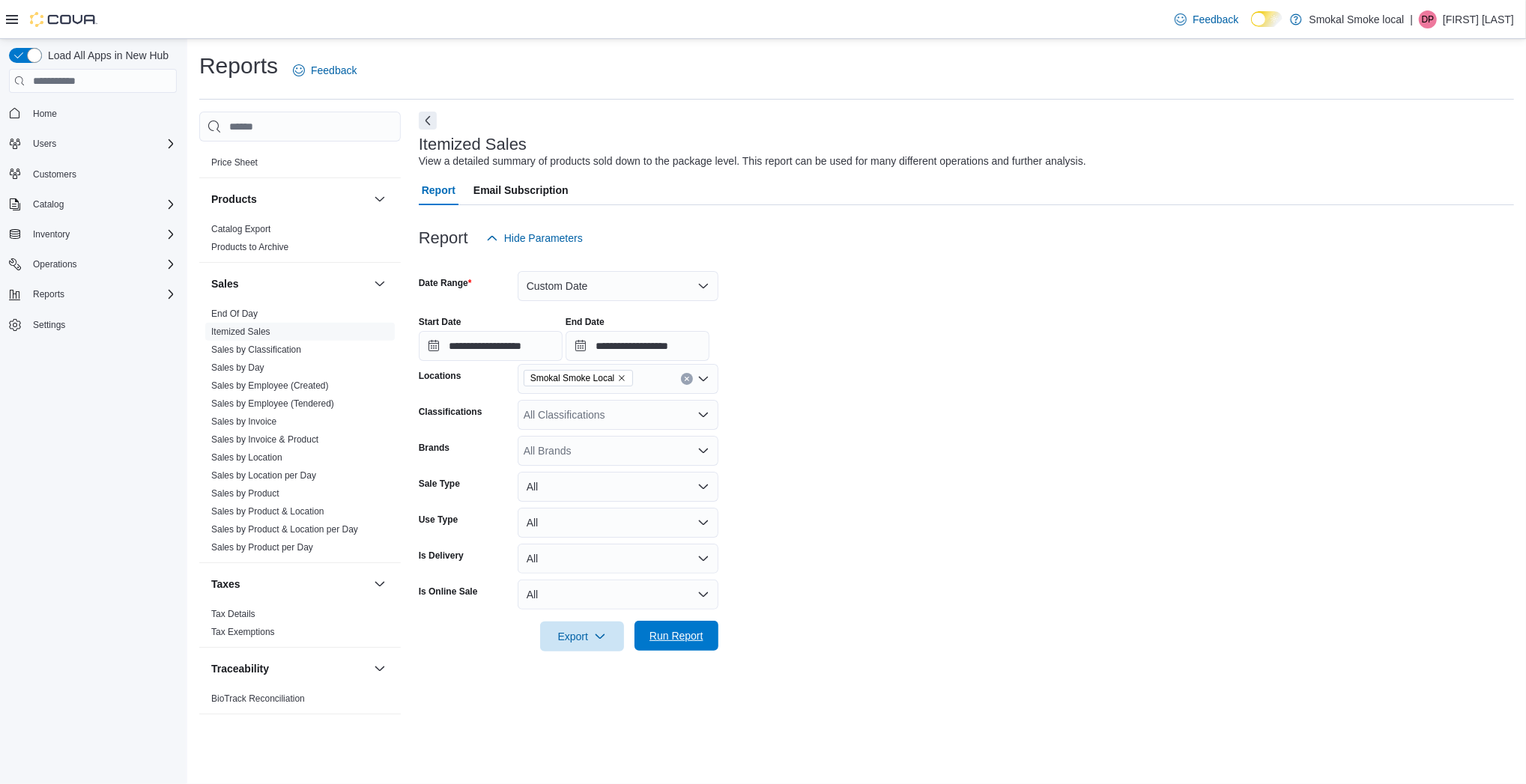 click on "Run Report" at bounding box center [676, 636] 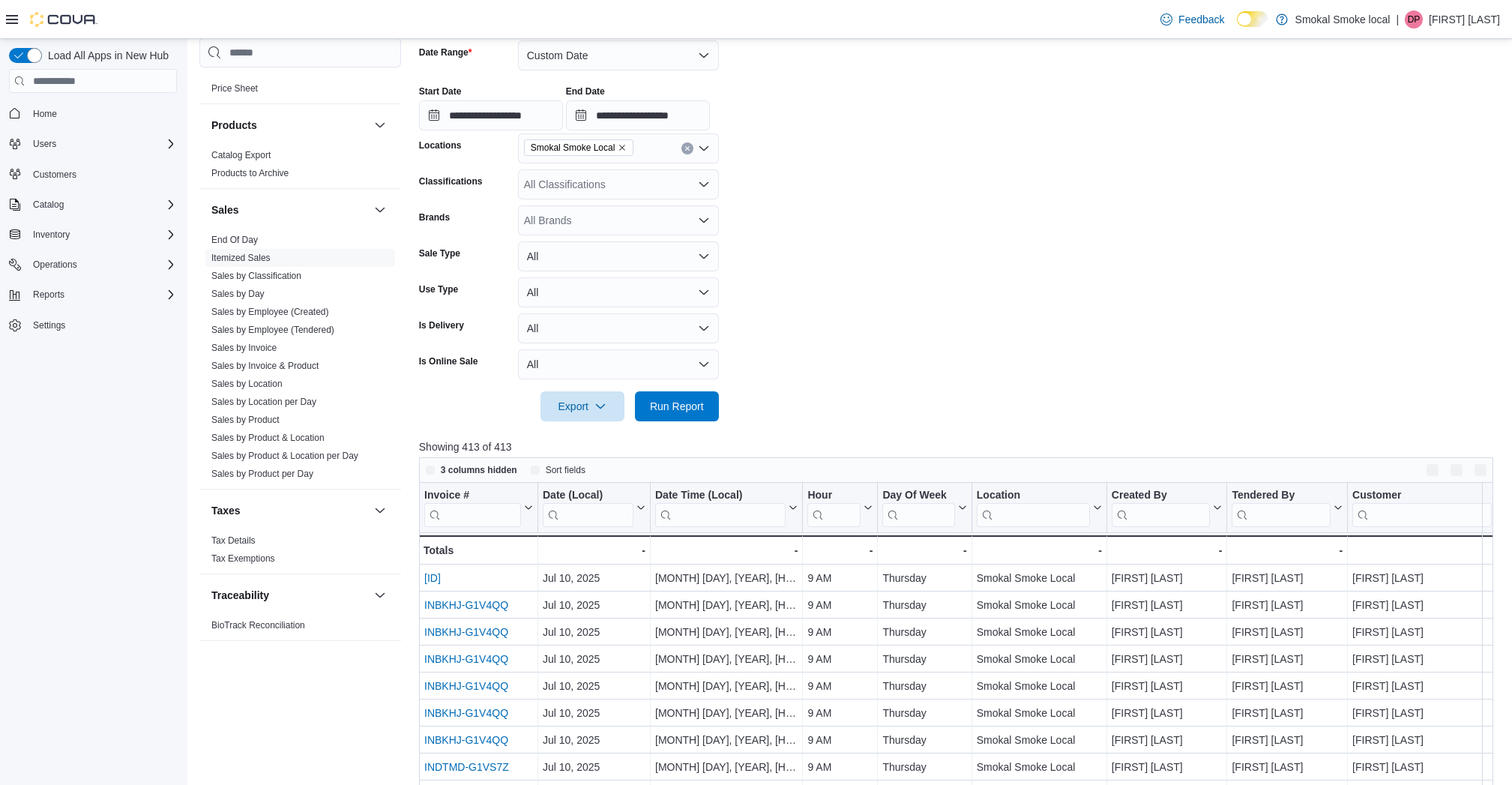 scroll, scrollTop: 244, scrollLeft: 0, axis: vertical 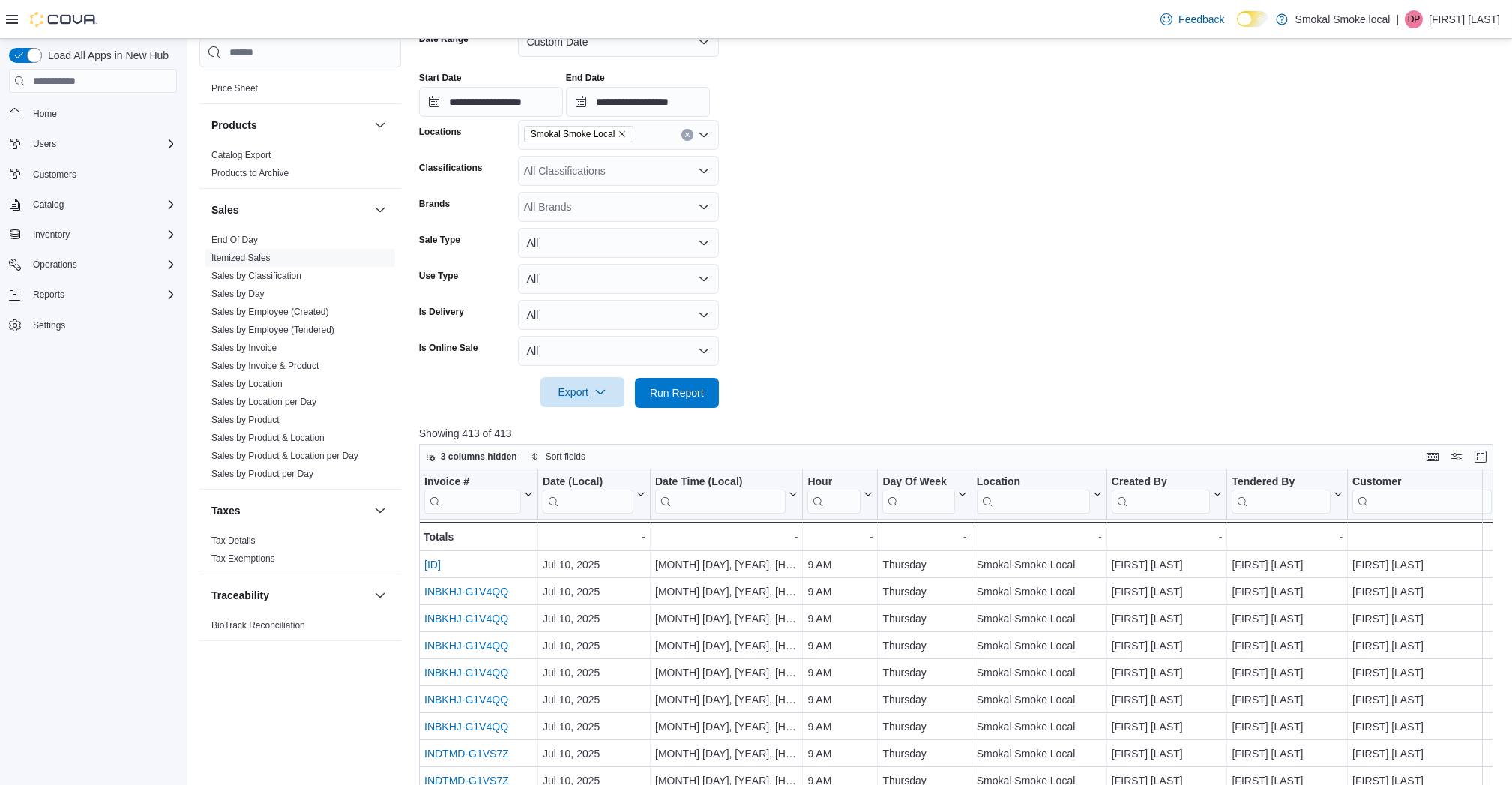 click on "Export" at bounding box center (582, 392) 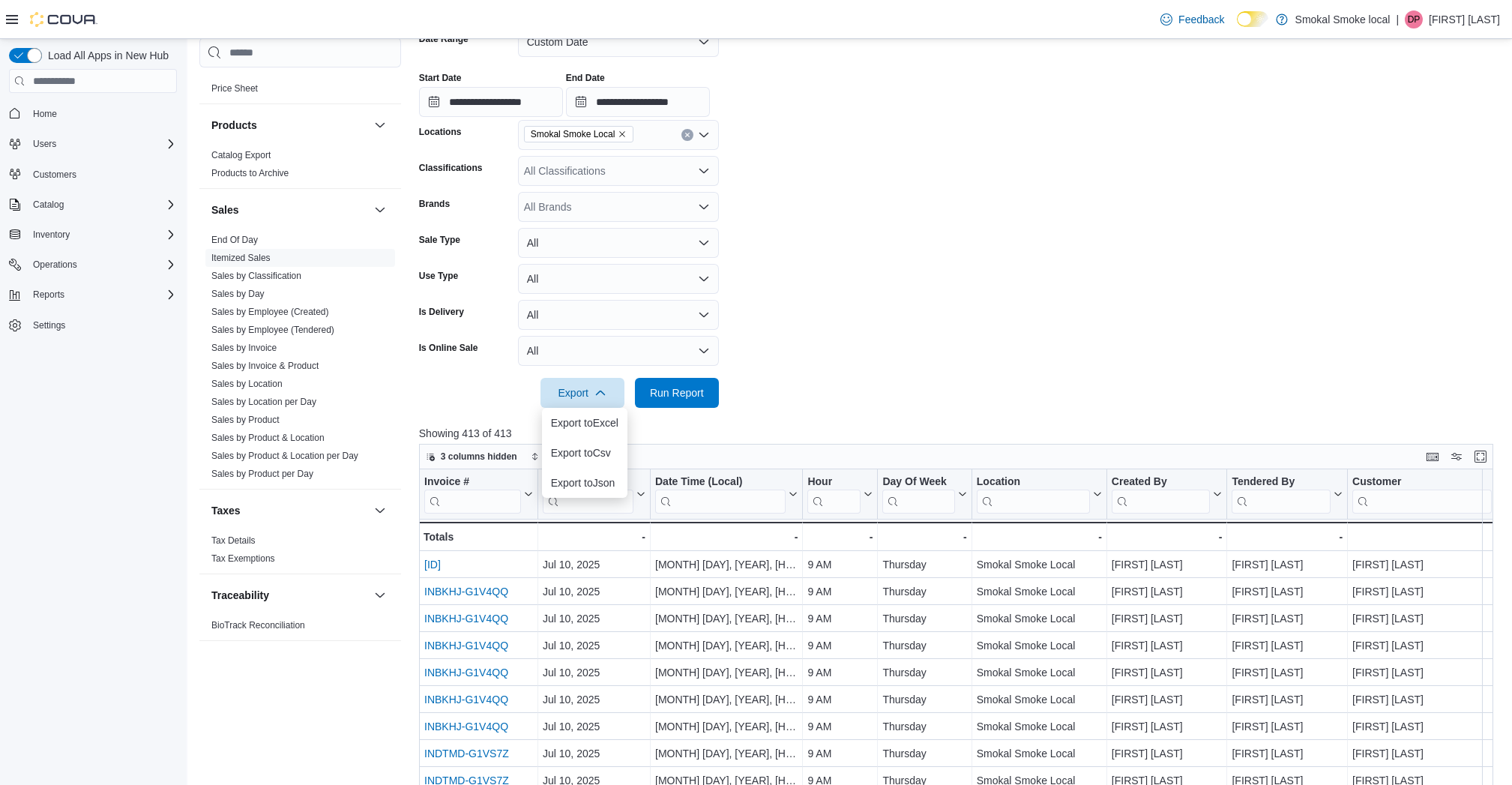 click on "All Classifications" at bounding box center (618, 171) 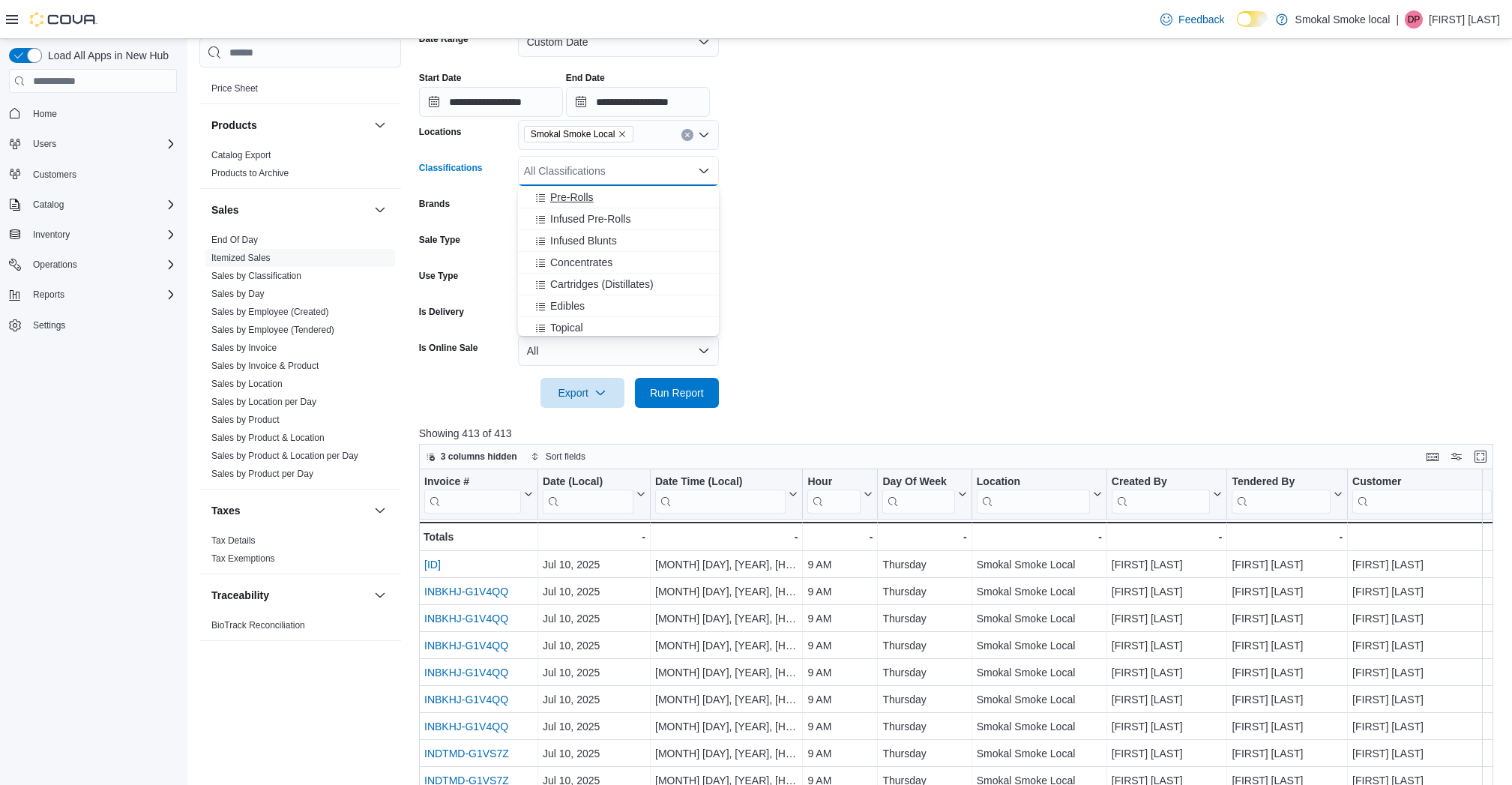 scroll, scrollTop: 88, scrollLeft: 0, axis: vertical 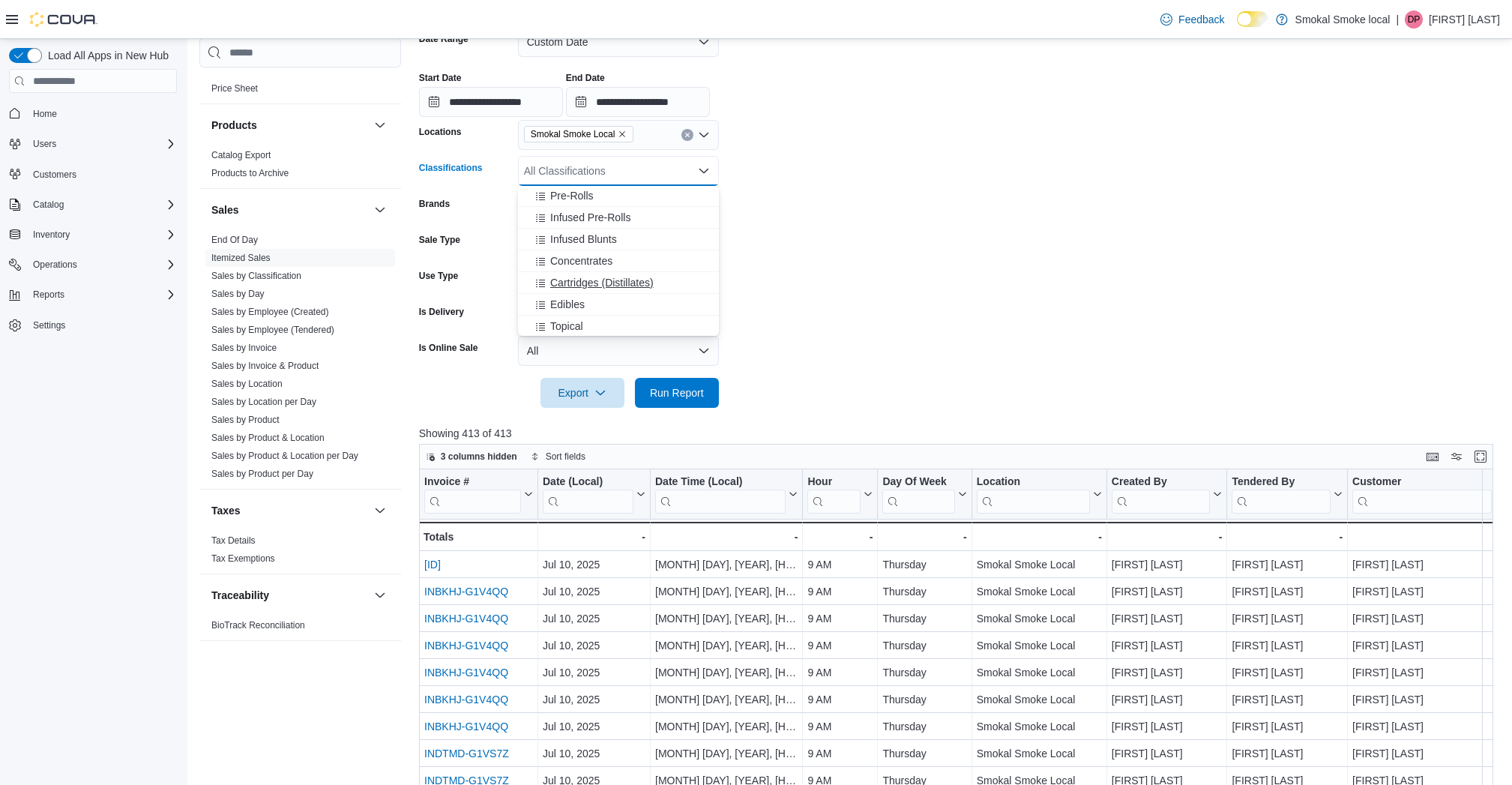 click on "Cartridges (Distillates)" at bounding box center [602, 283] 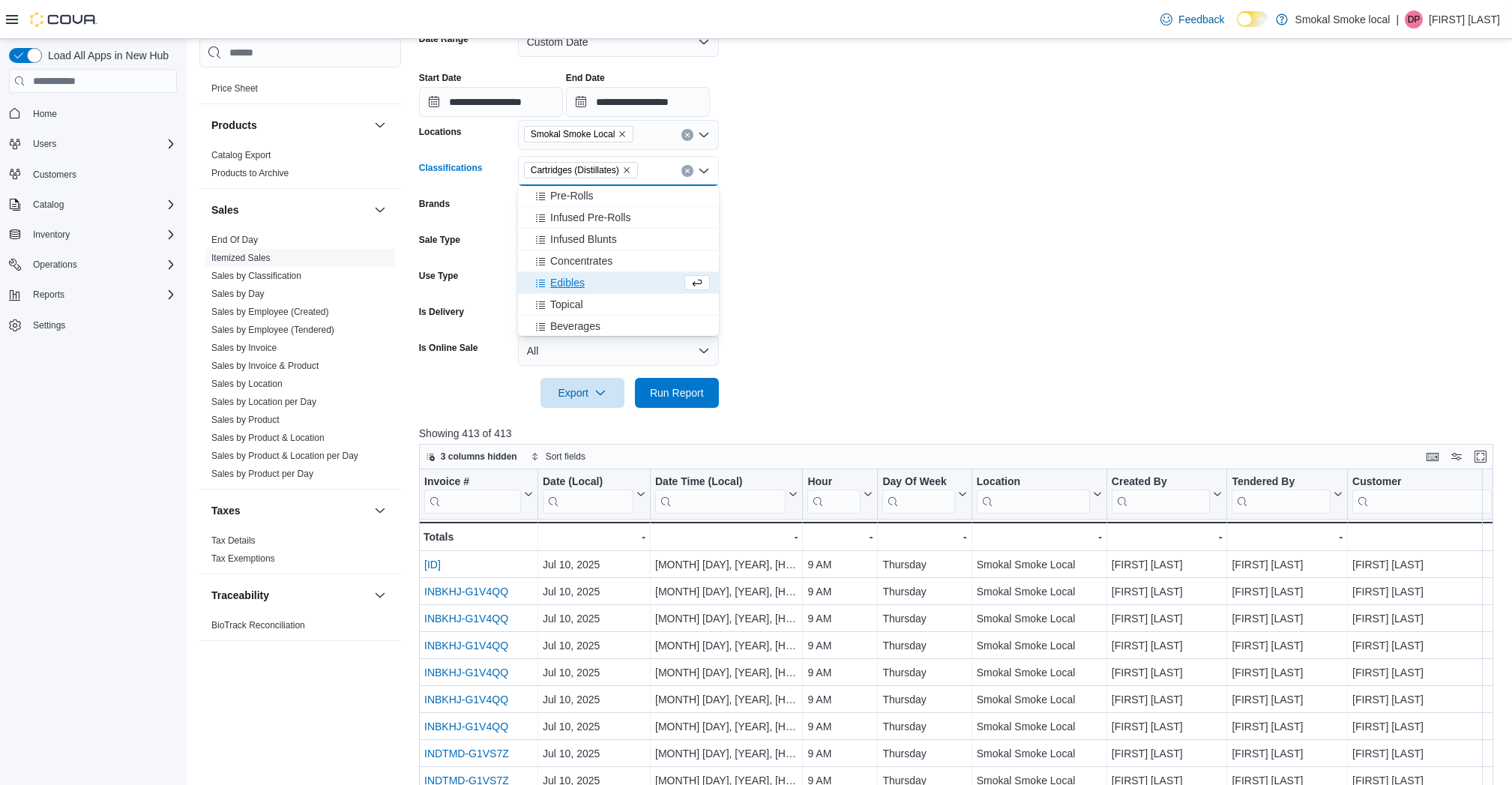 click at bounding box center [962, 372] 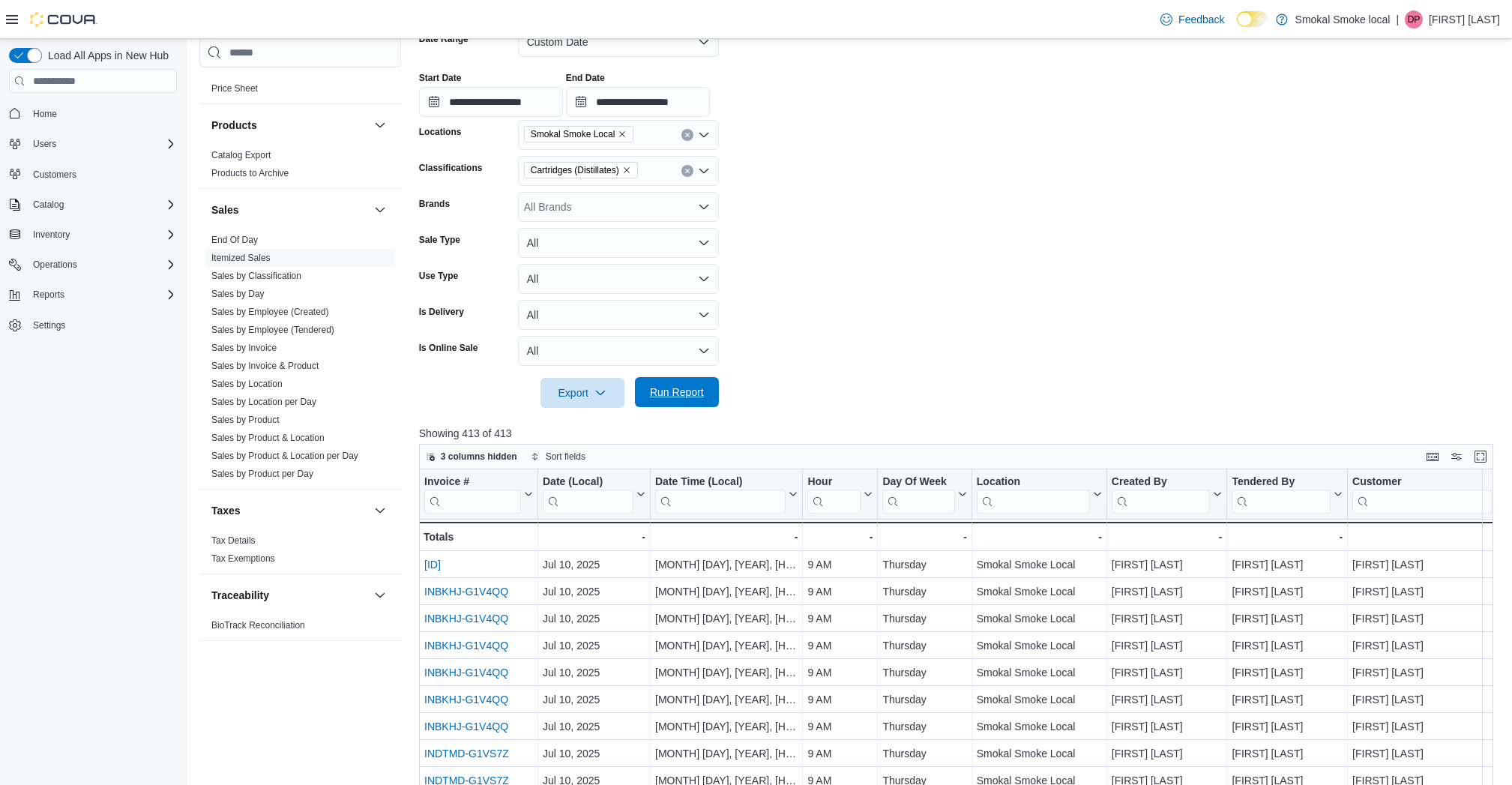 click on "Run Report" at bounding box center (677, 392) 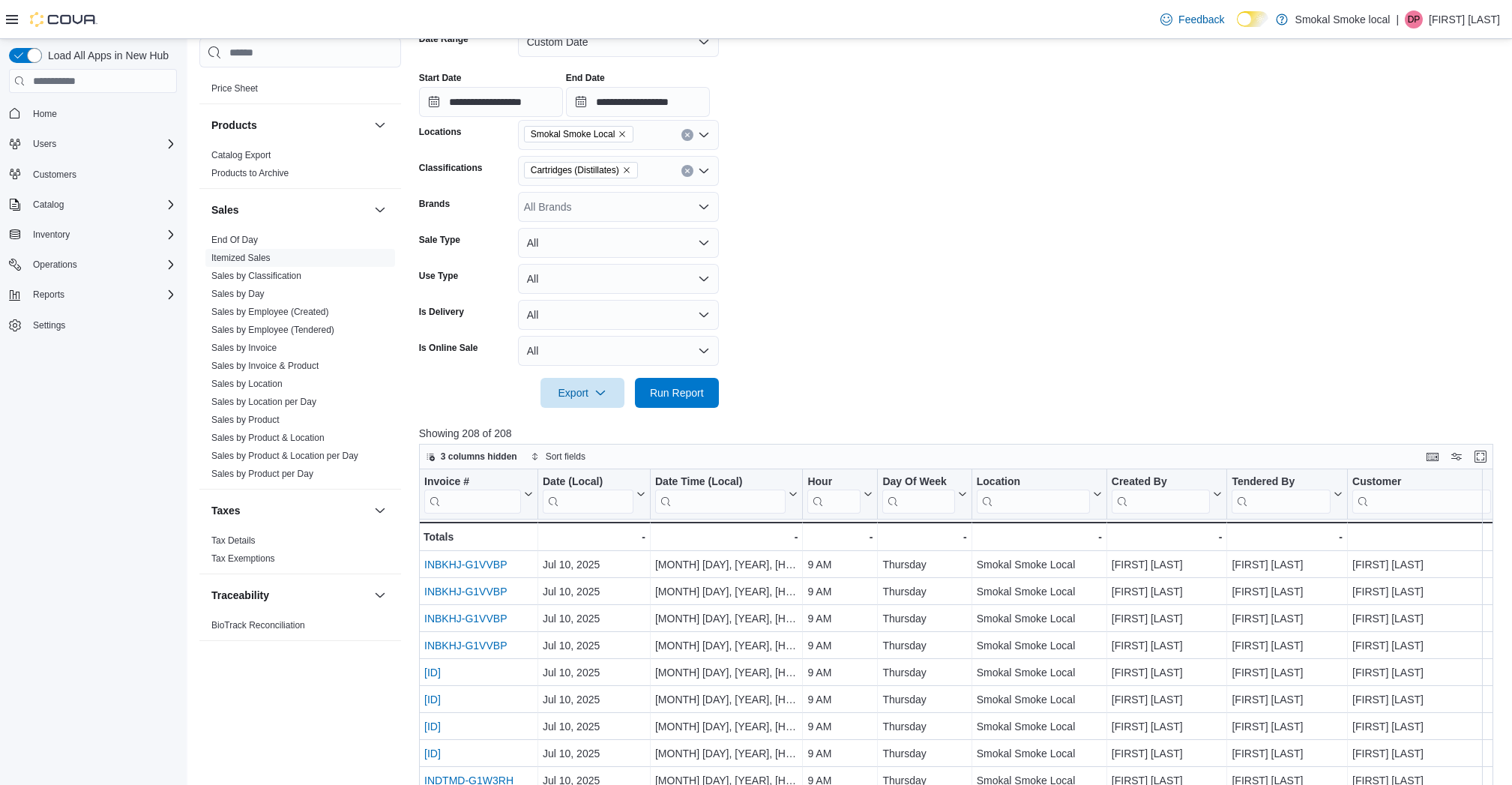 click at bounding box center [962, 417] 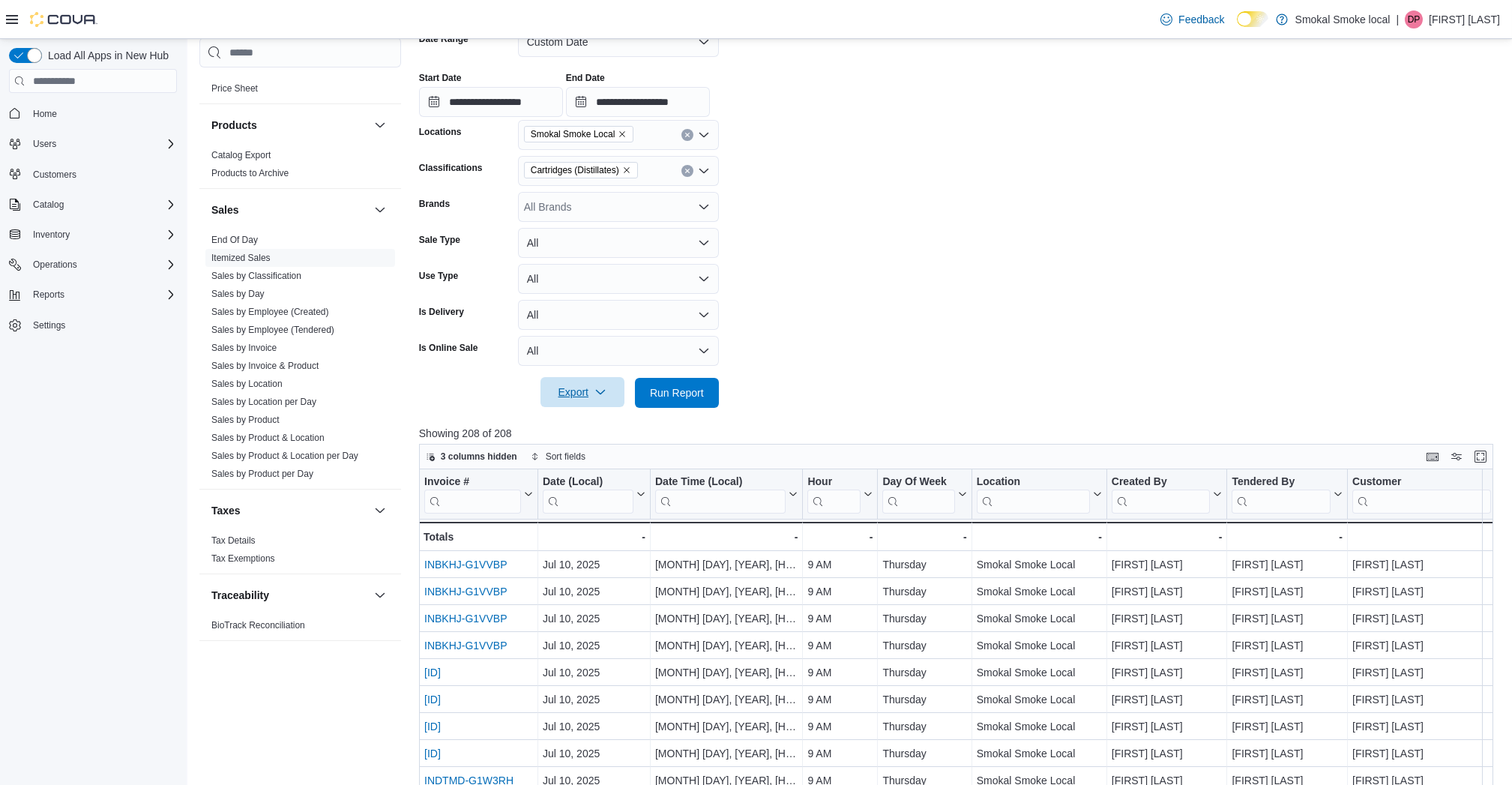 click on "Export" at bounding box center [582, 392] 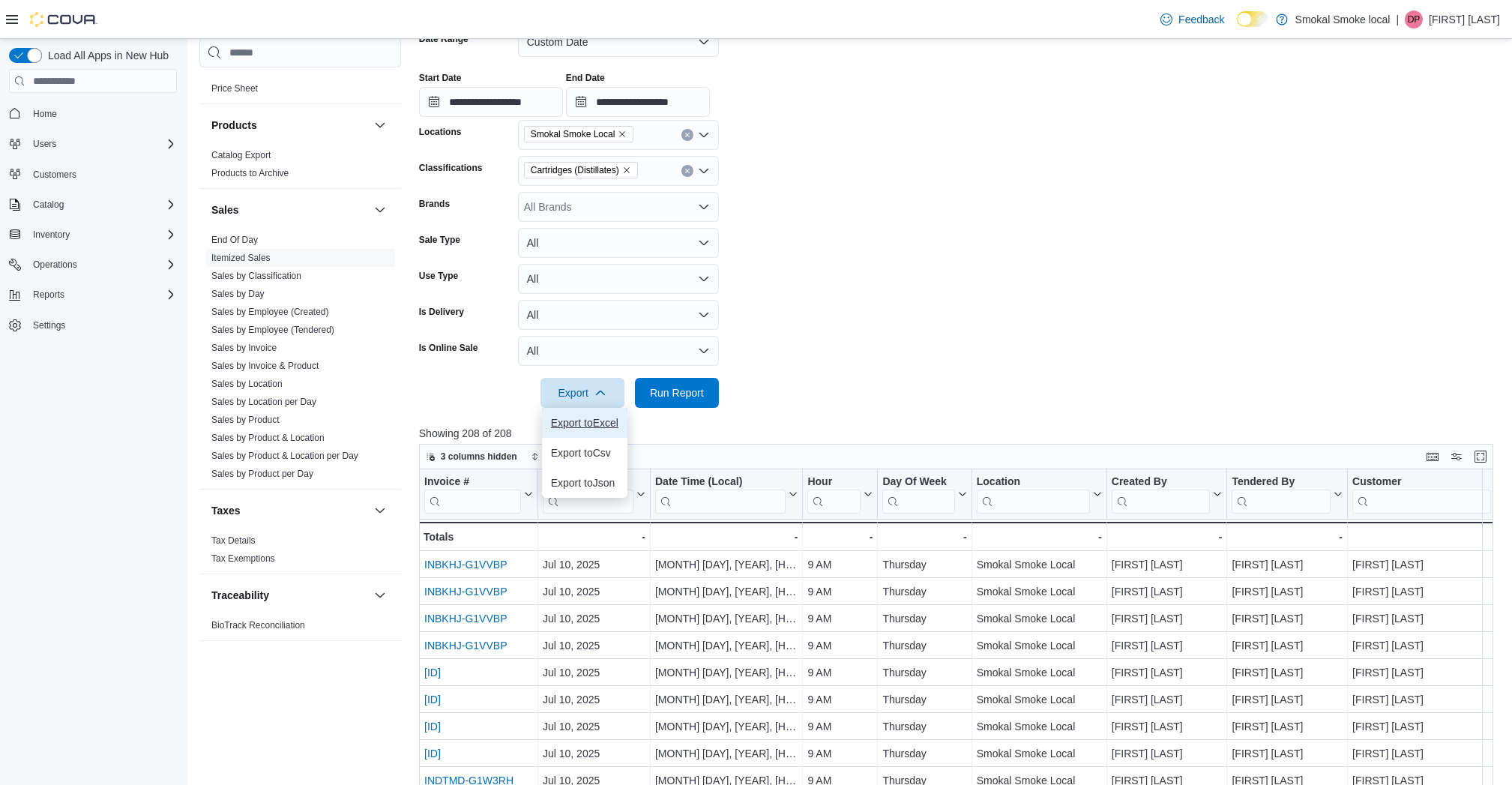 click on "Export to  Excel" at bounding box center [585, 423] 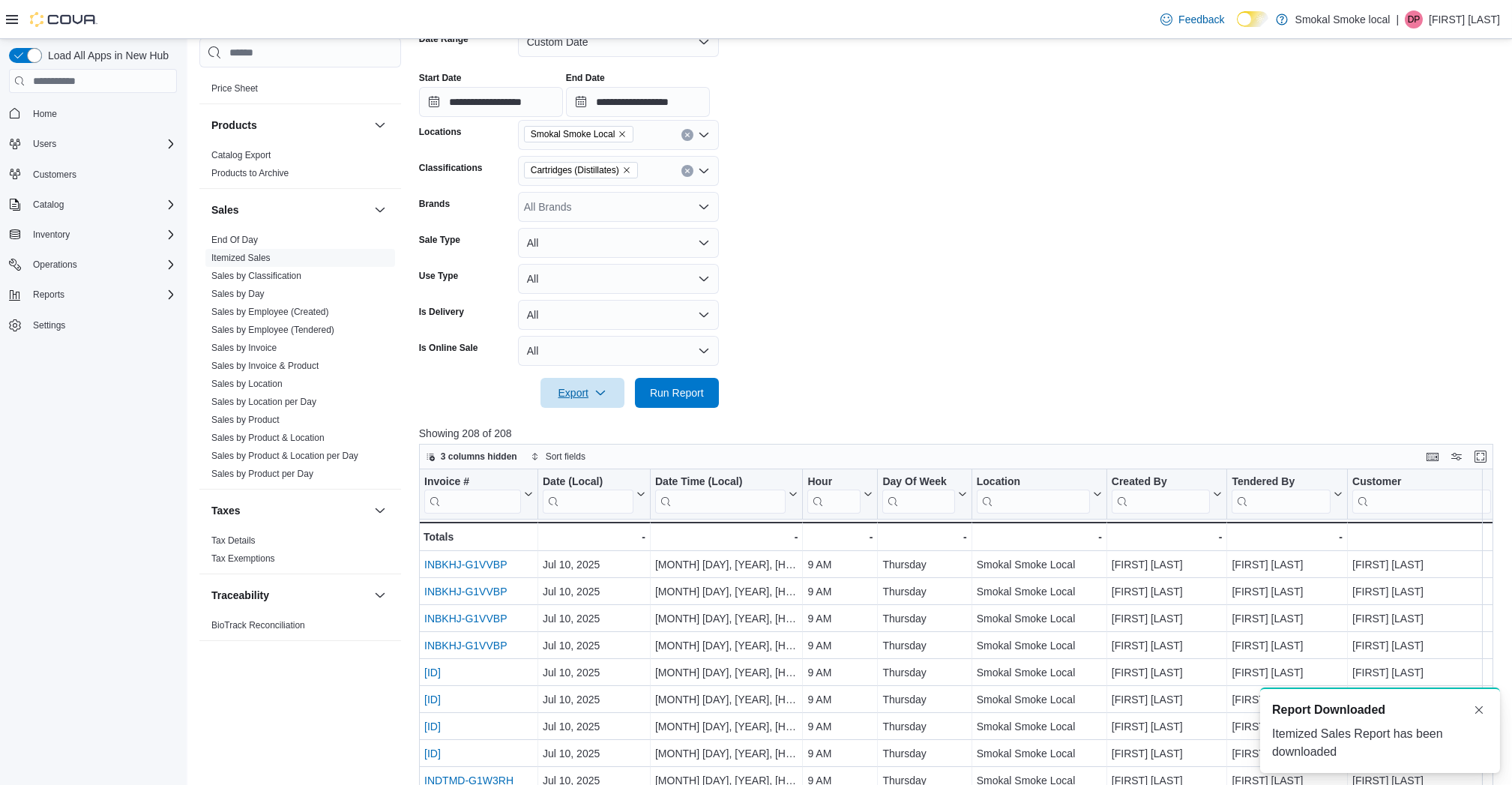 scroll, scrollTop: 0, scrollLeft: 0, axis: both 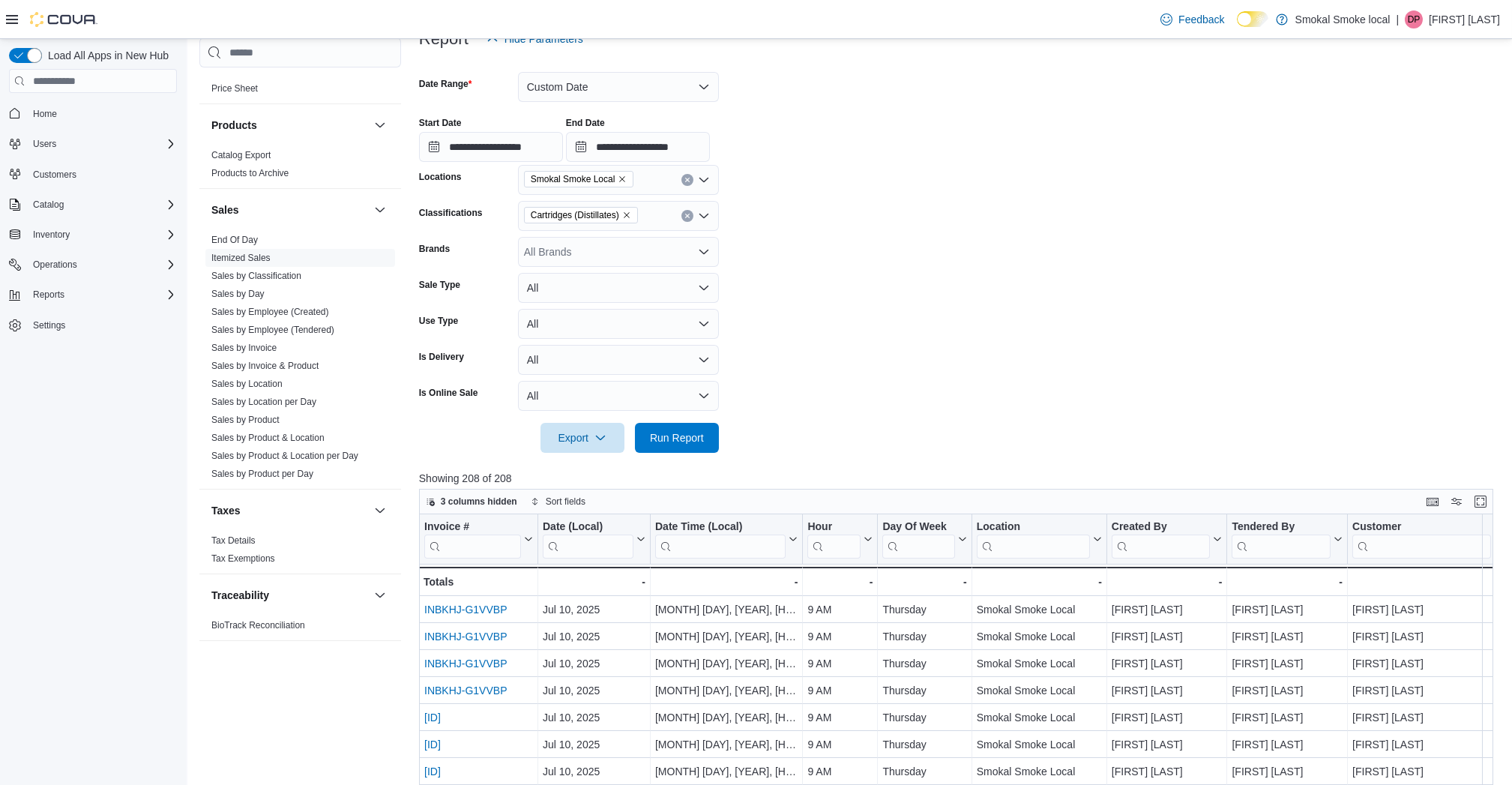 click 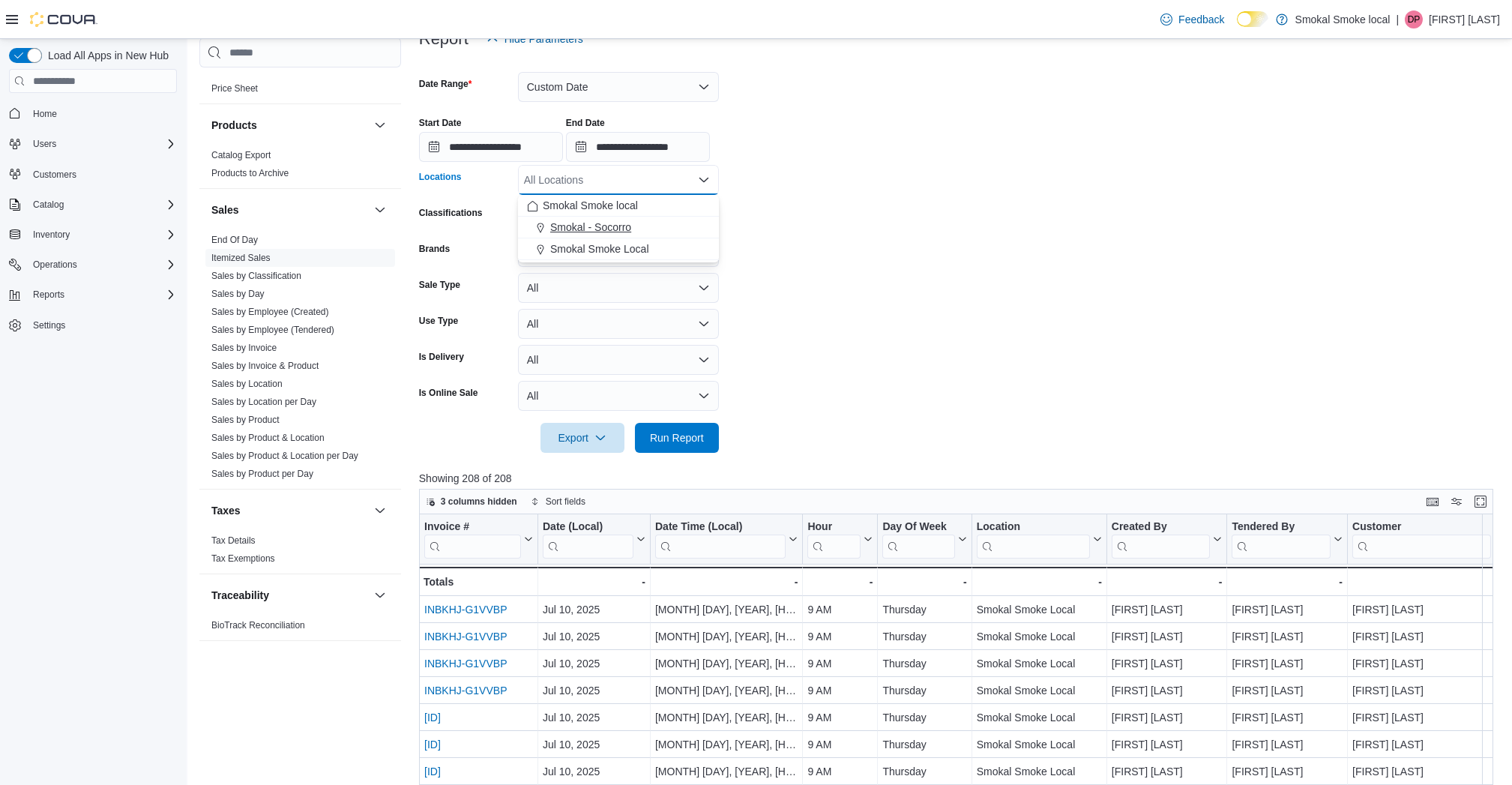click on "Smokal - Socorro" at bounding box center [591, 227] 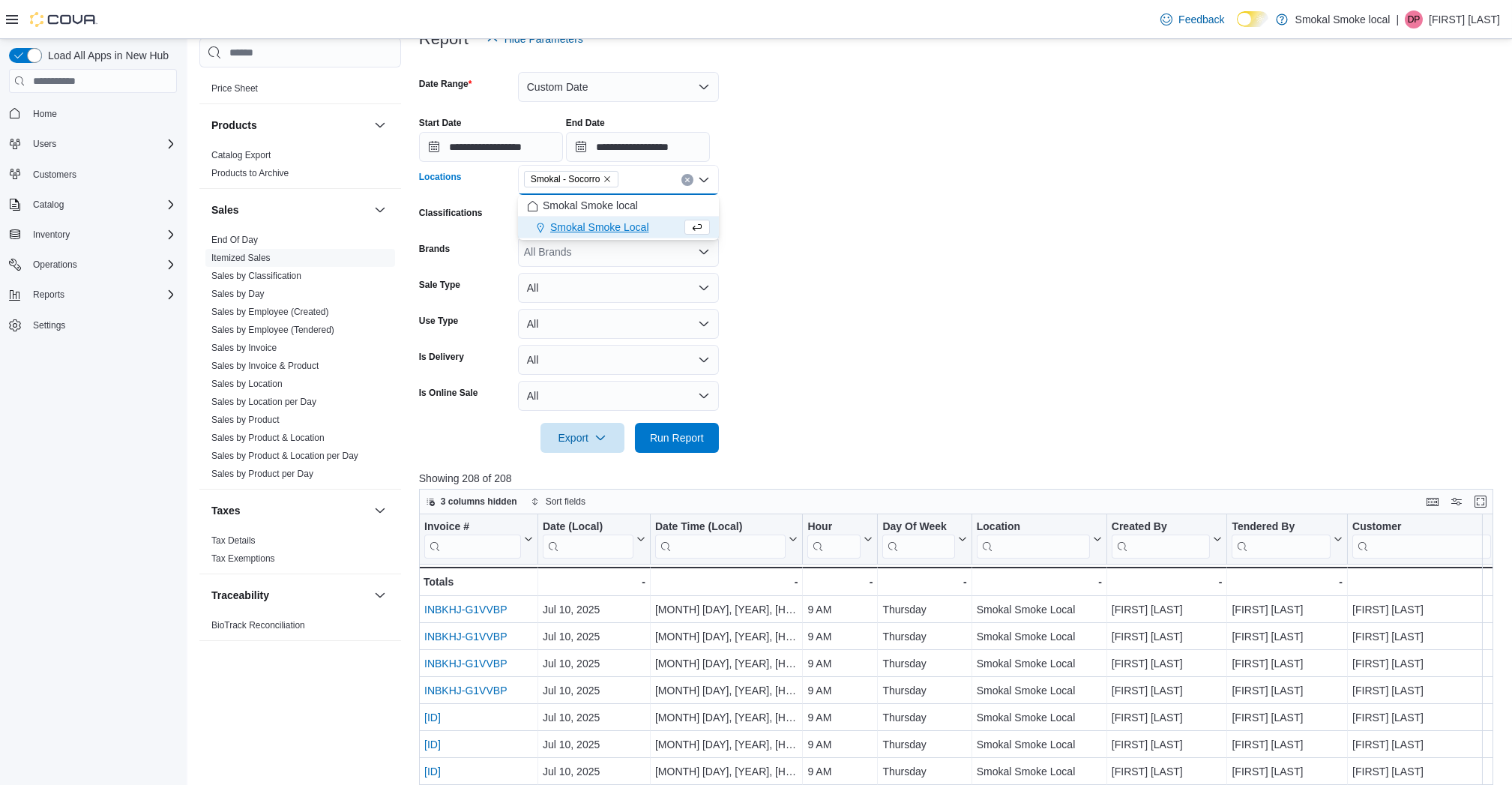 click on "**********" at bounding box center (962, 253) 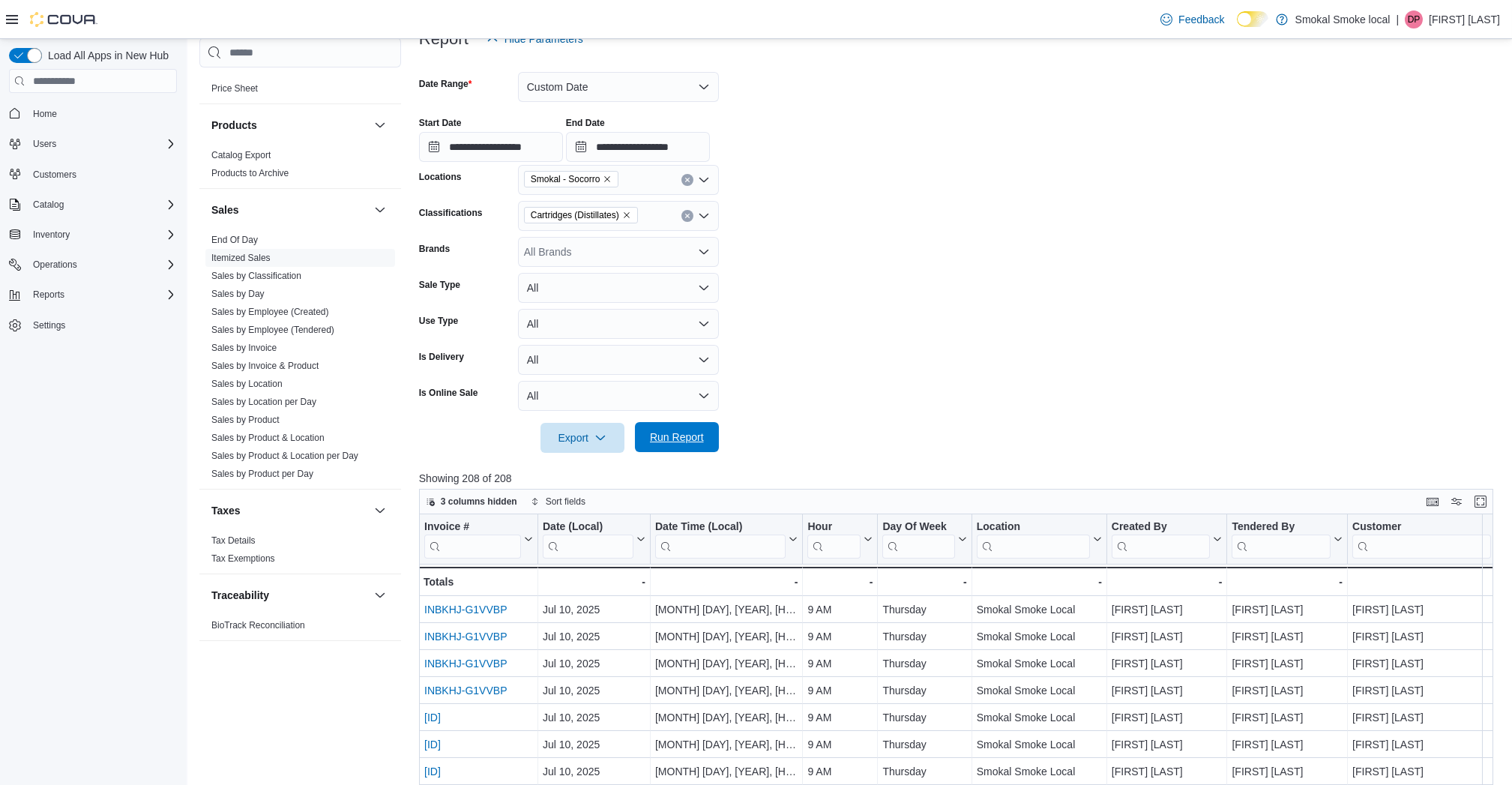 click on "Run Report" at bounding box center [677, 437] 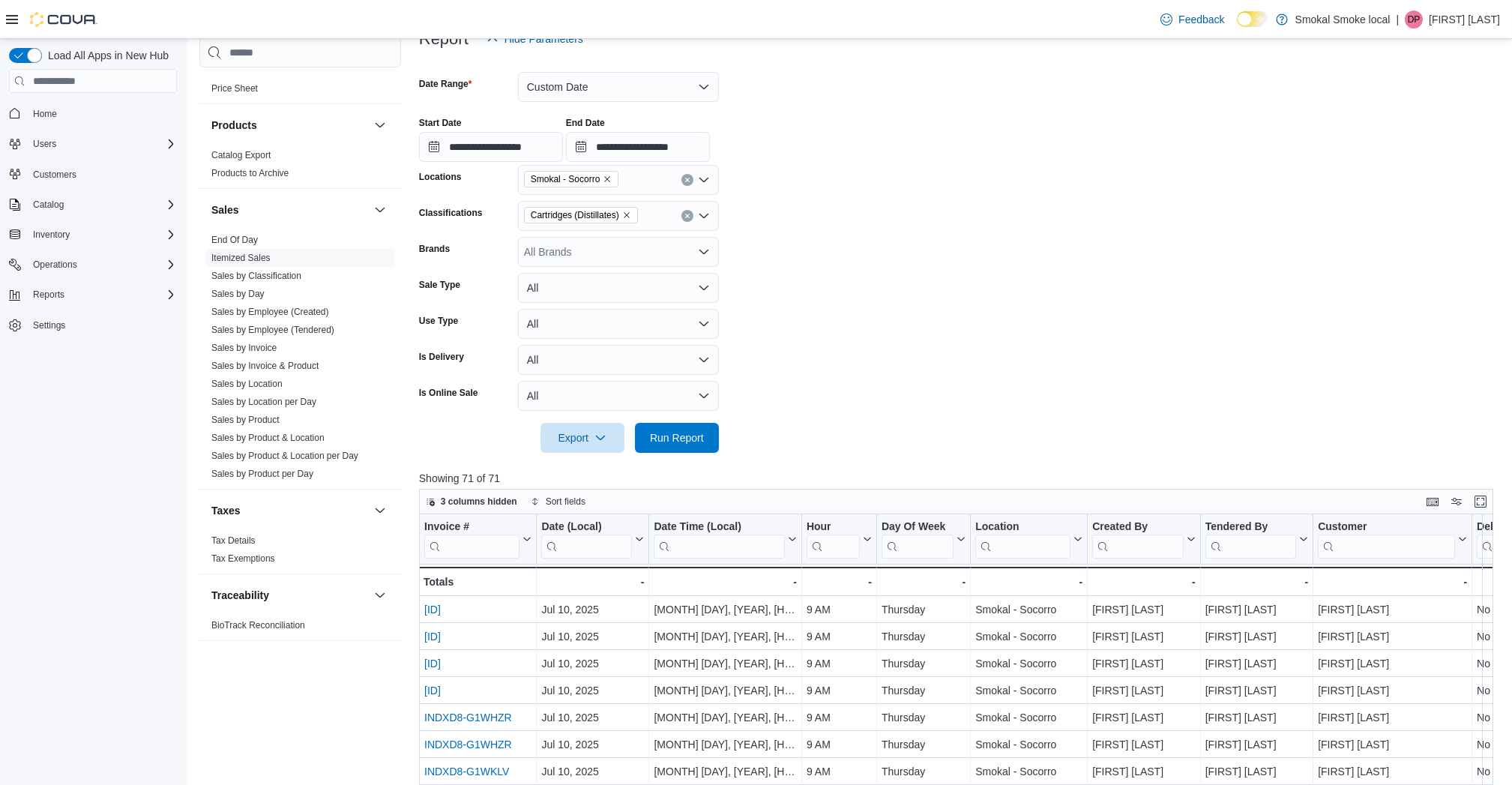scroll, scrollTop: 422, scrollLeft: 0, axis: vertical 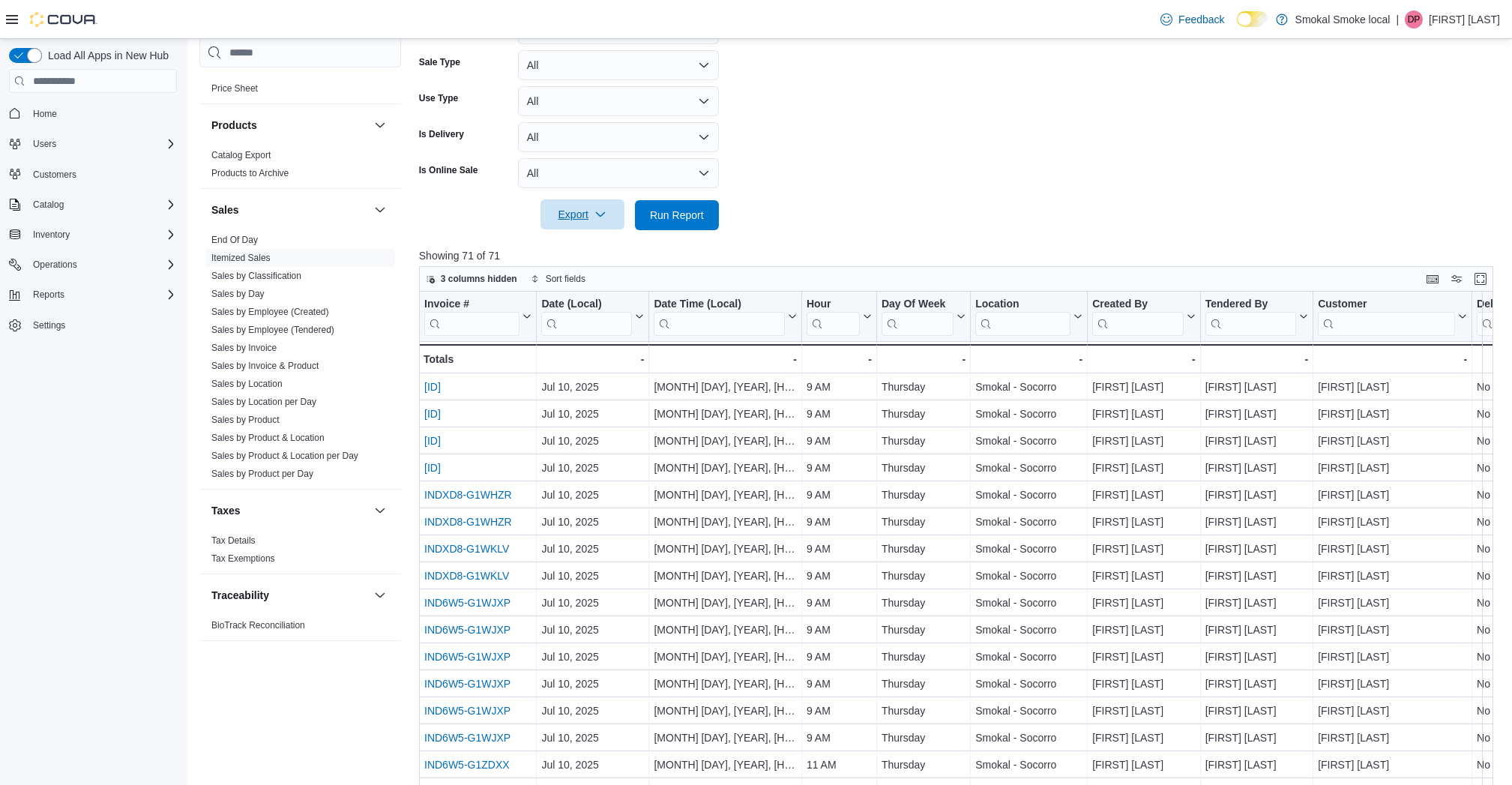 click on "Export" at bounding box center (582, 214) 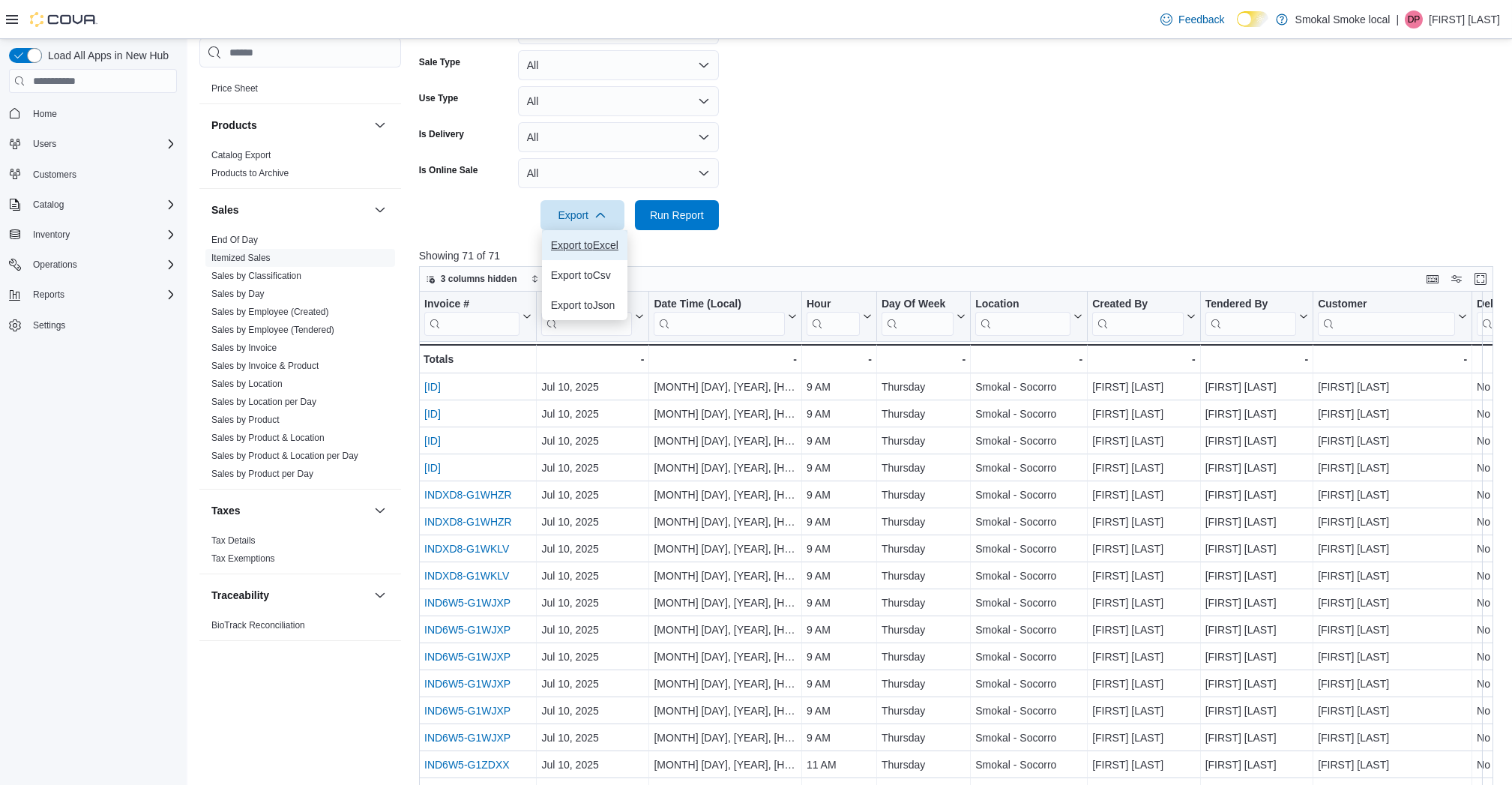 click on "Export to  Excel" at bounding box center [585, 245] 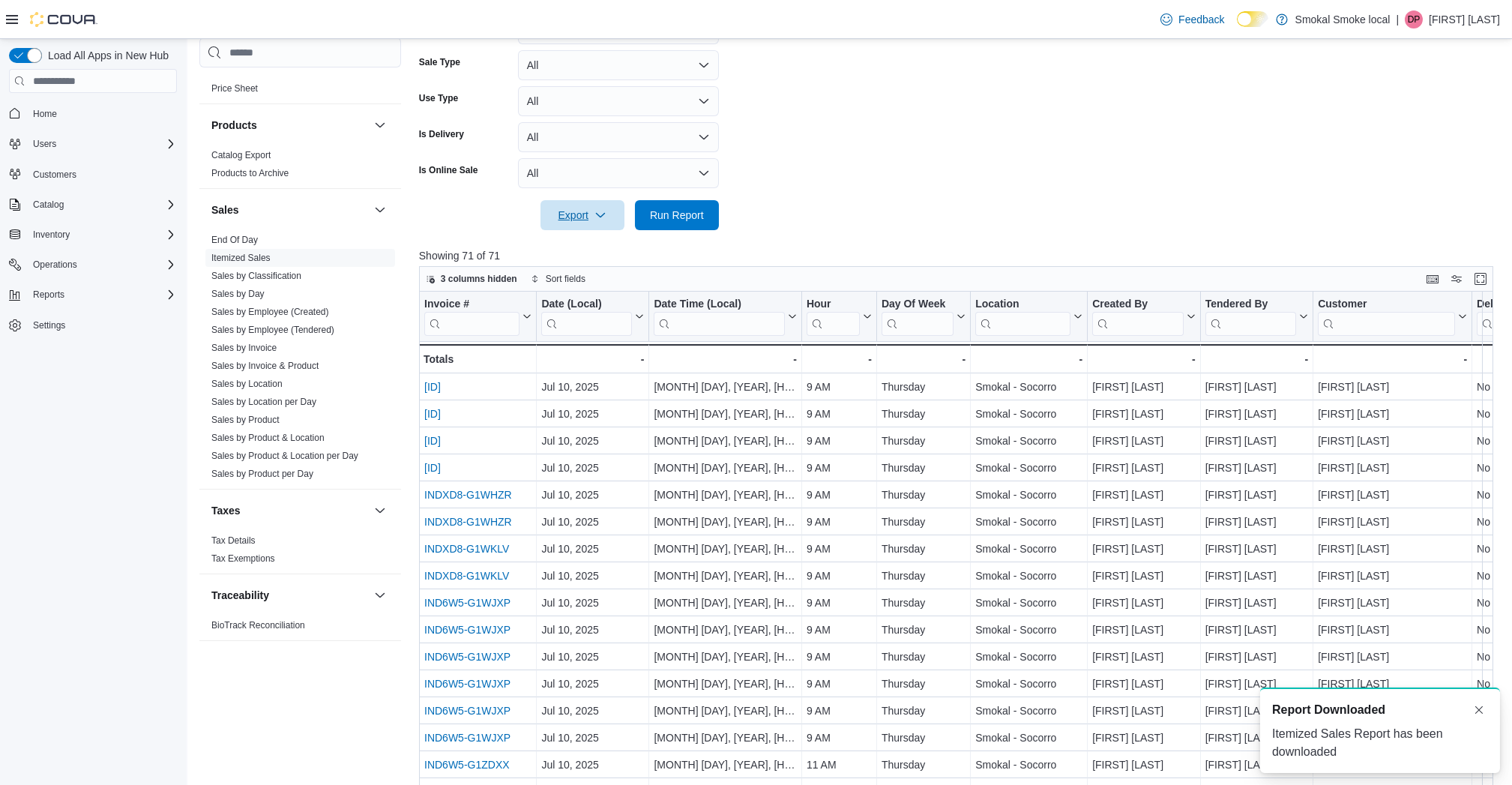 scroll, scrollTop: 0, scrollLeft: 0, axis: both 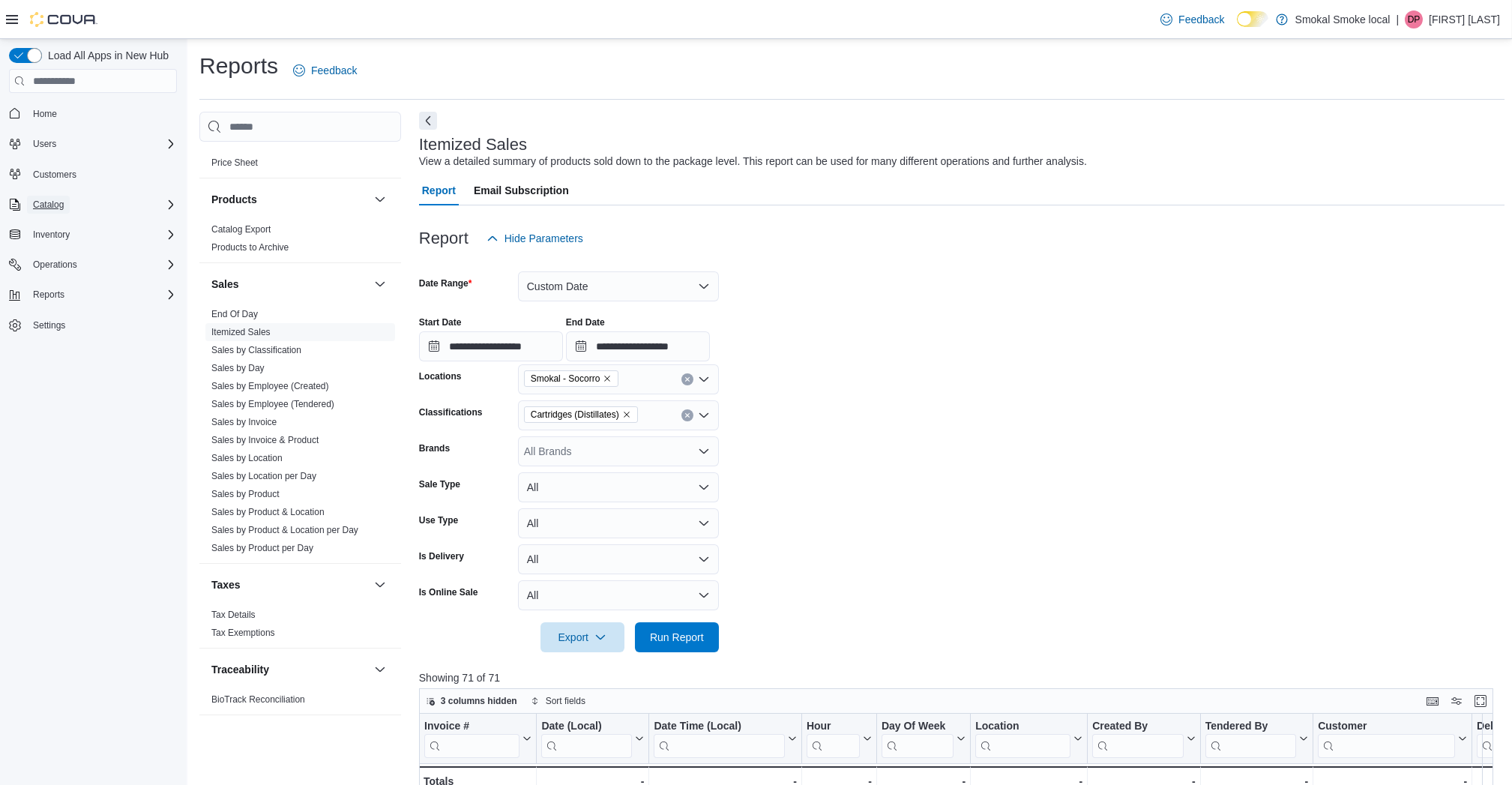 click on "Catalog" at bounding box center [48, 205] 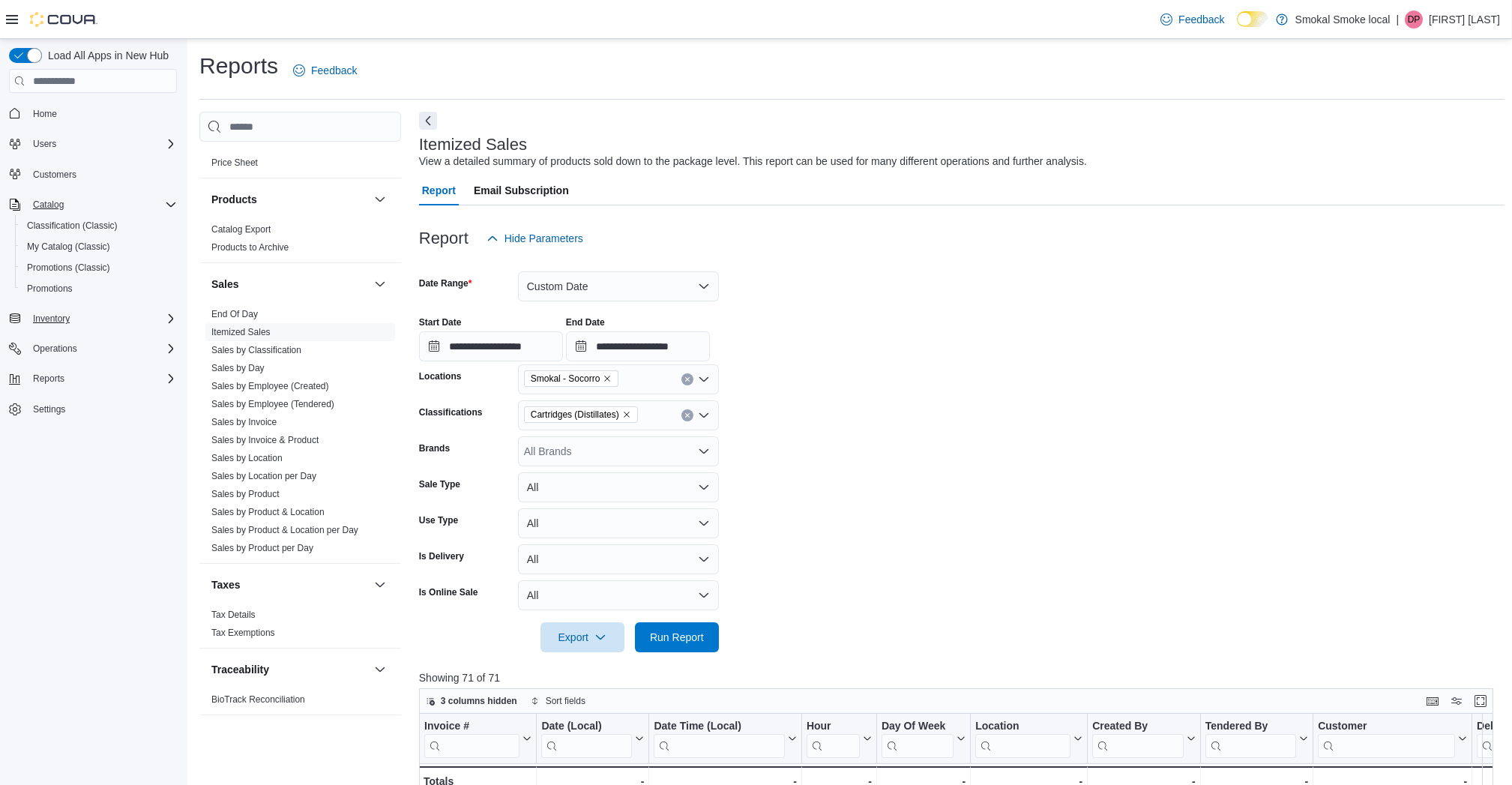 click on "Inventory" at bounding box center (102, 319) 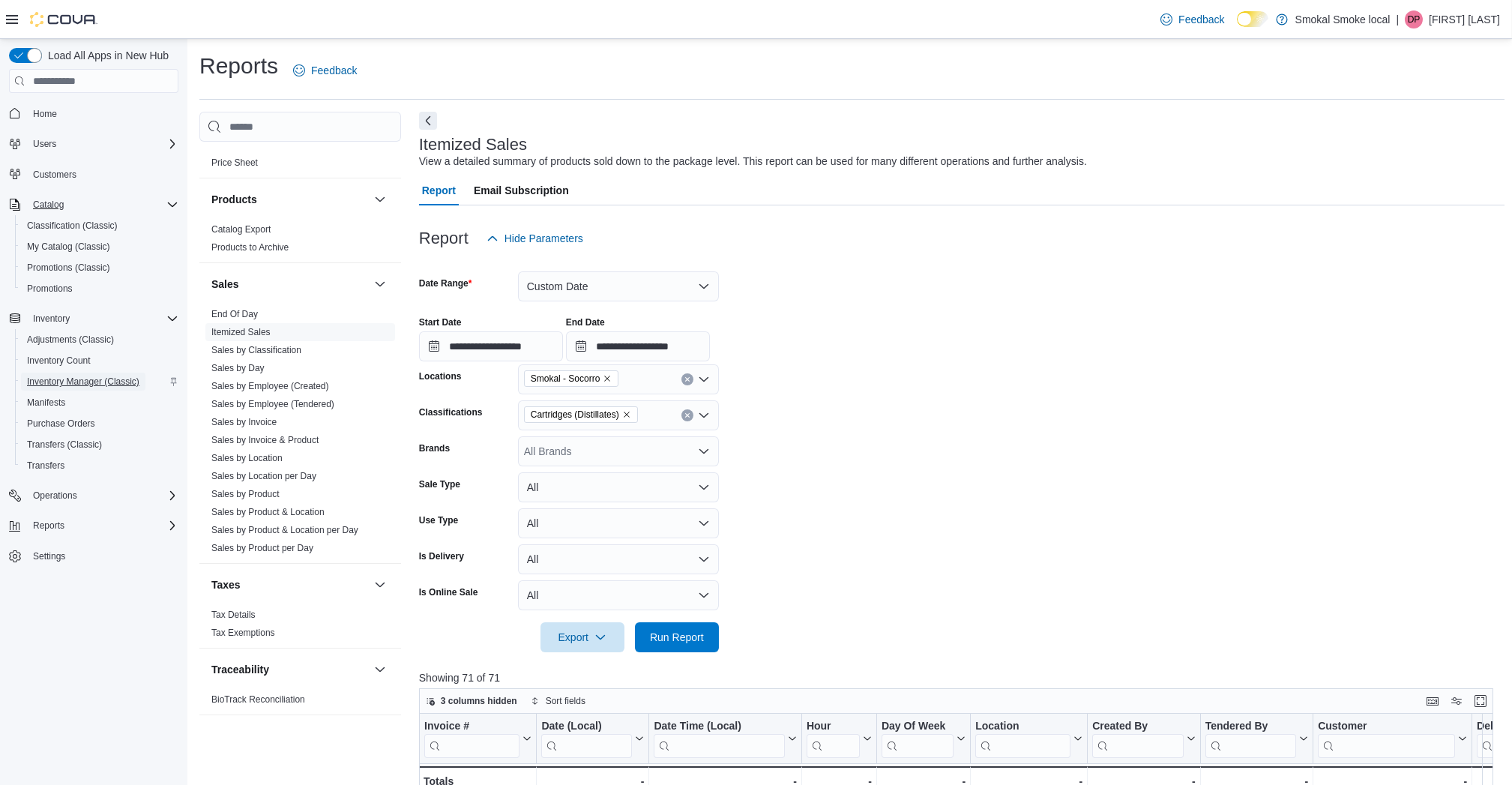 click on "Inventory Manager (Classic)" at bounding box center [83, 382] 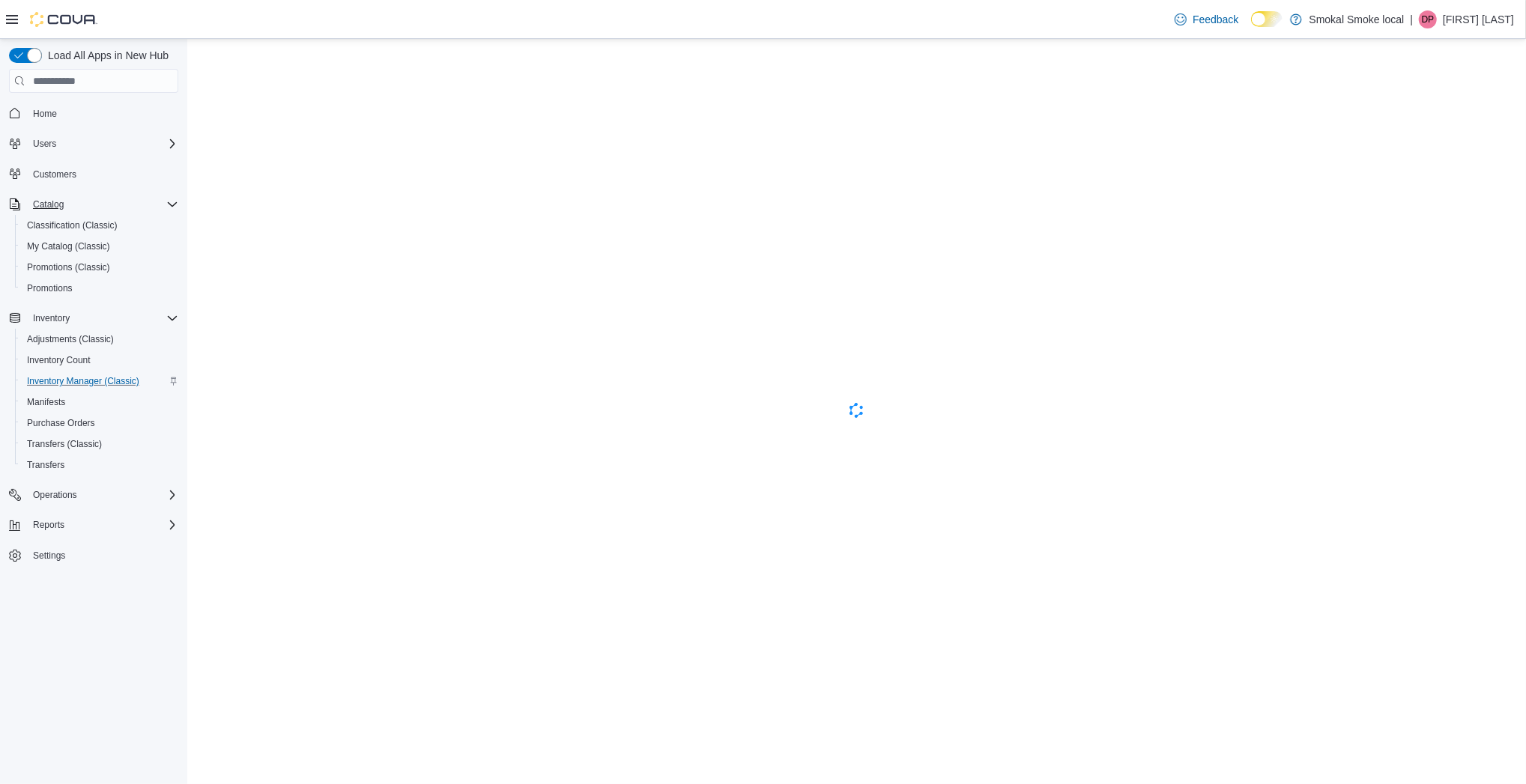 scroll, scrollTop: 0, scrollLeft: 0, axis: both 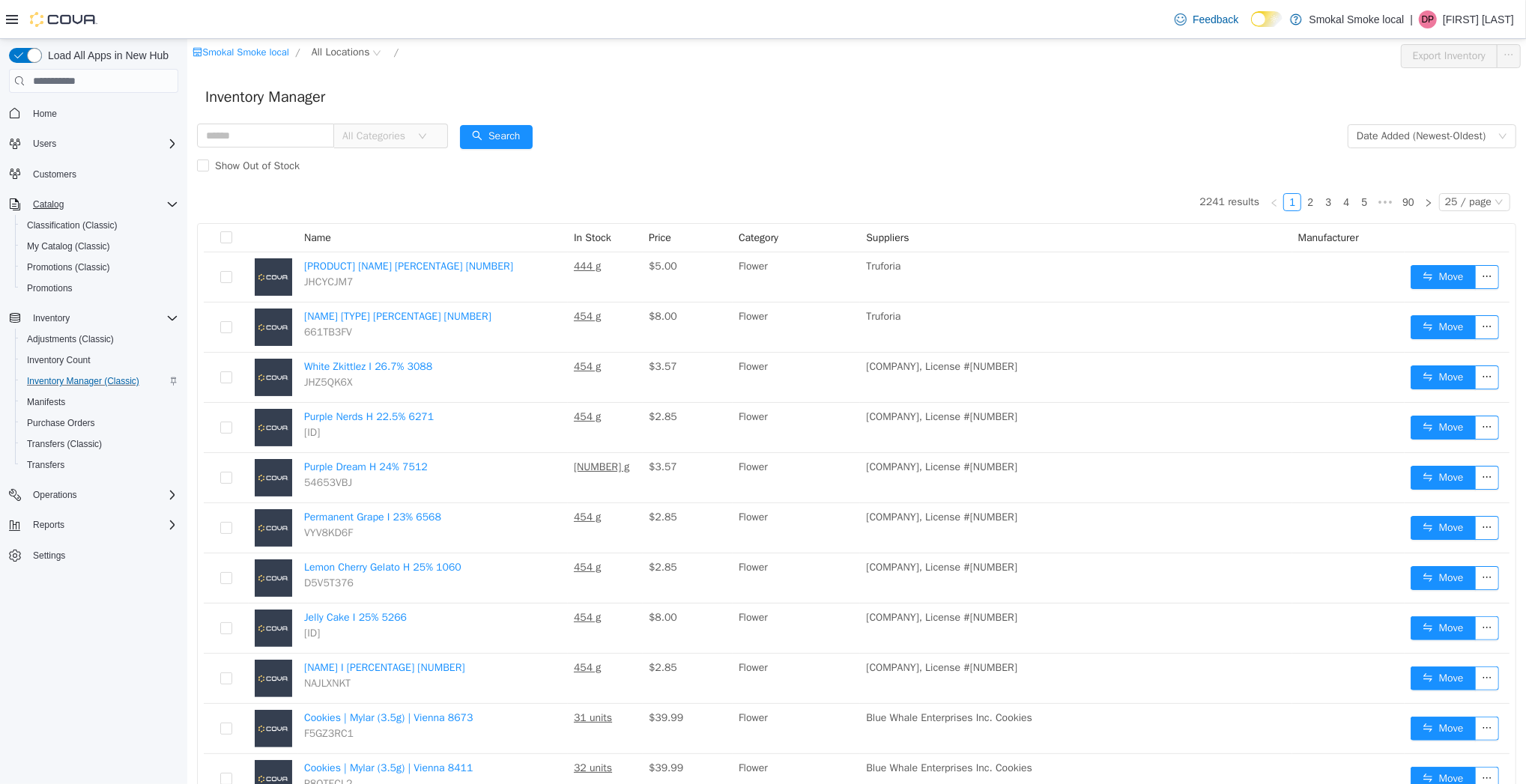 click on "Smokal Smoke local / All Locations /" at bounding box center (745, 56) 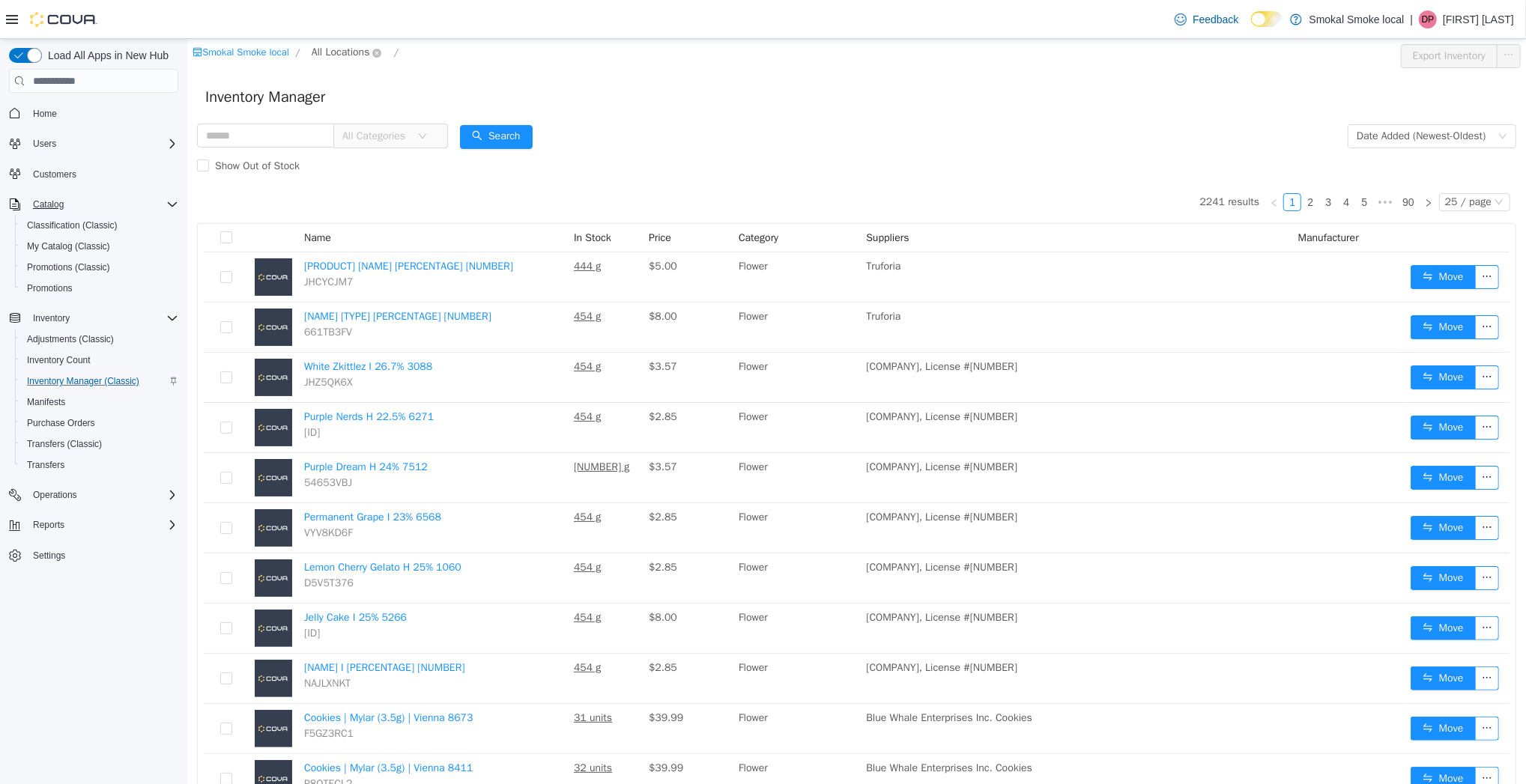 click on "All Locations" at bounding box center (340, 52) 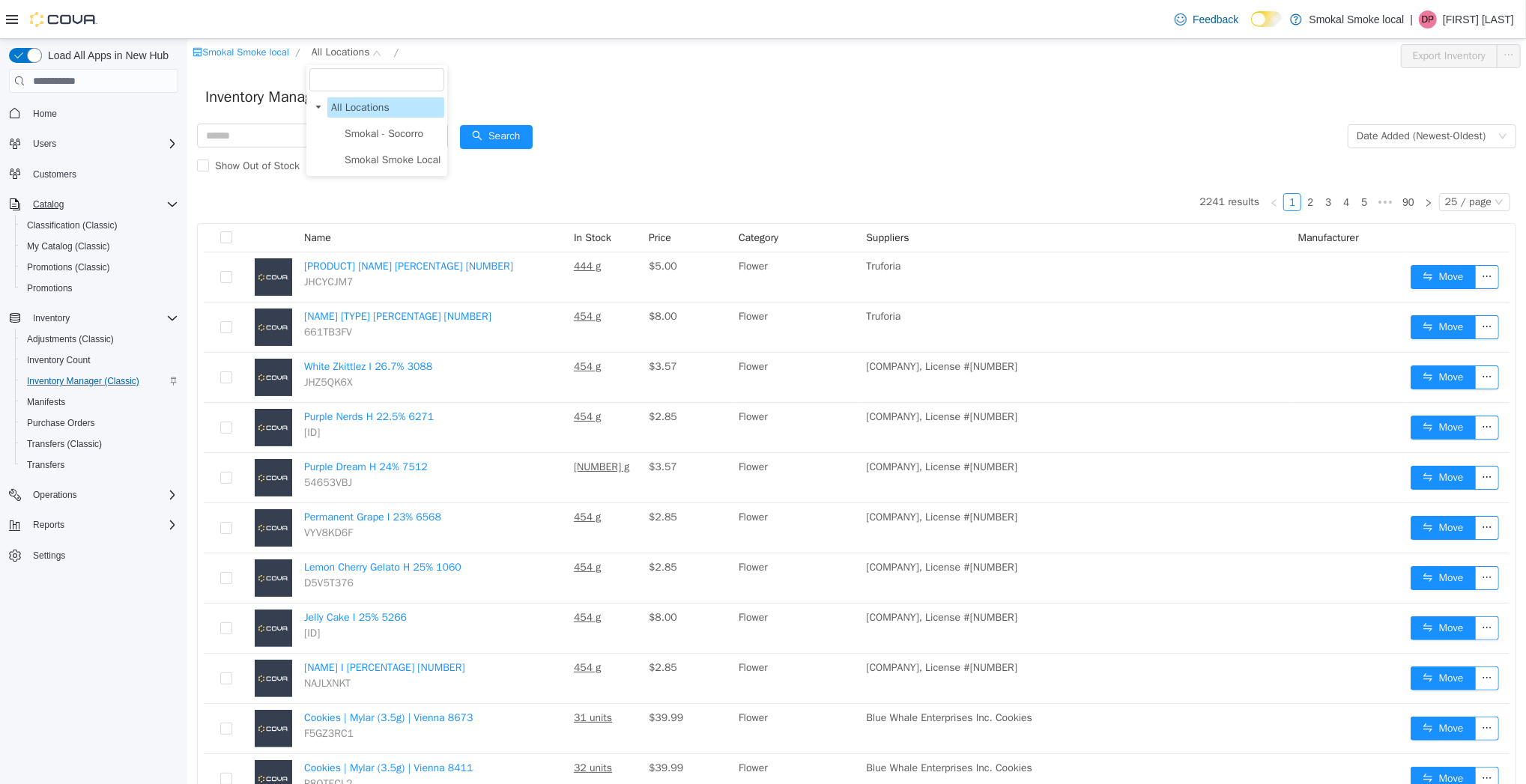 click on "Smokal Smoke Local" at bounding box center (392, 159) 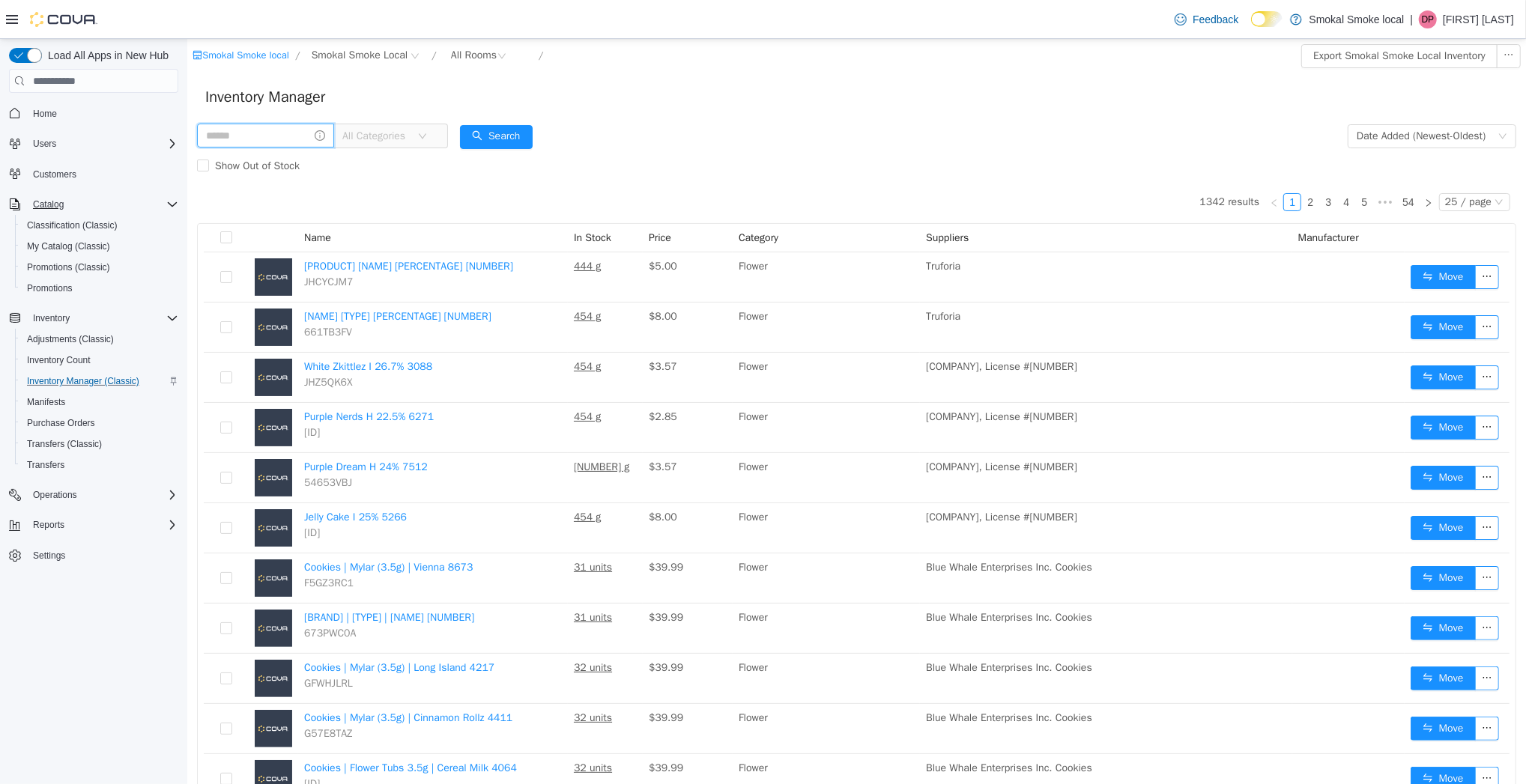 click at bounding box center [264, 136] 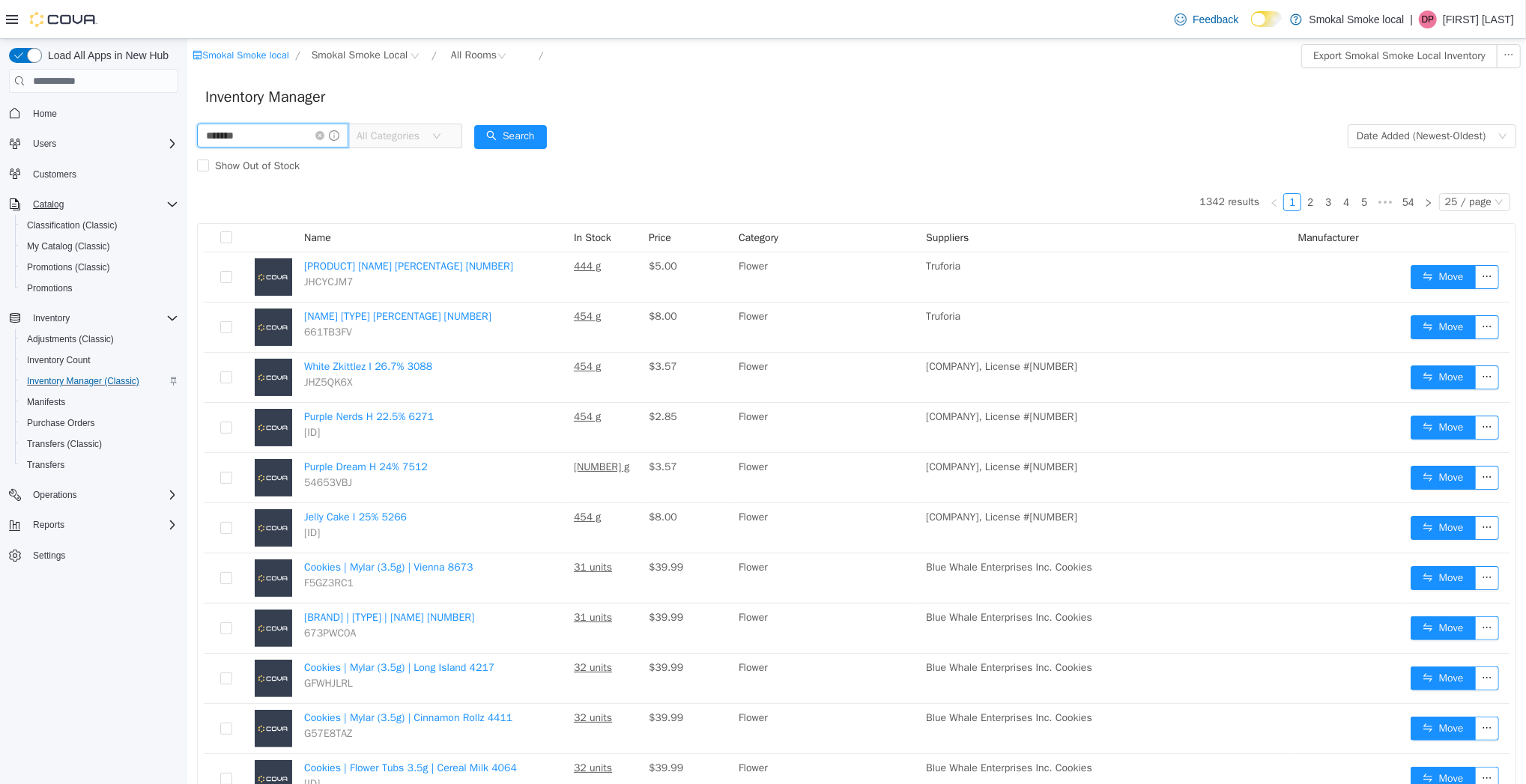 type on "*******" 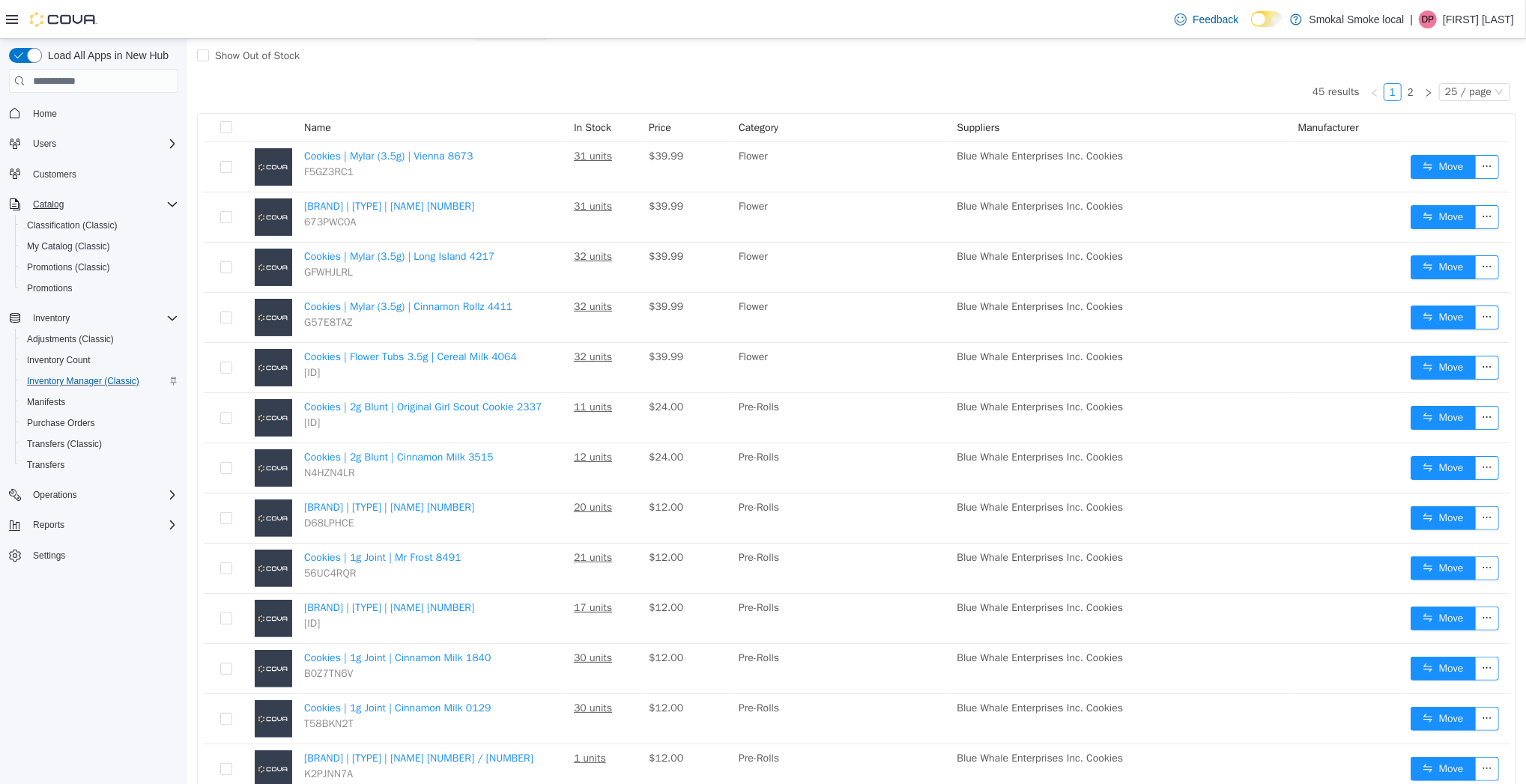 scroll, scrollTop: 10, scrollLeft: 0, axis: vertical 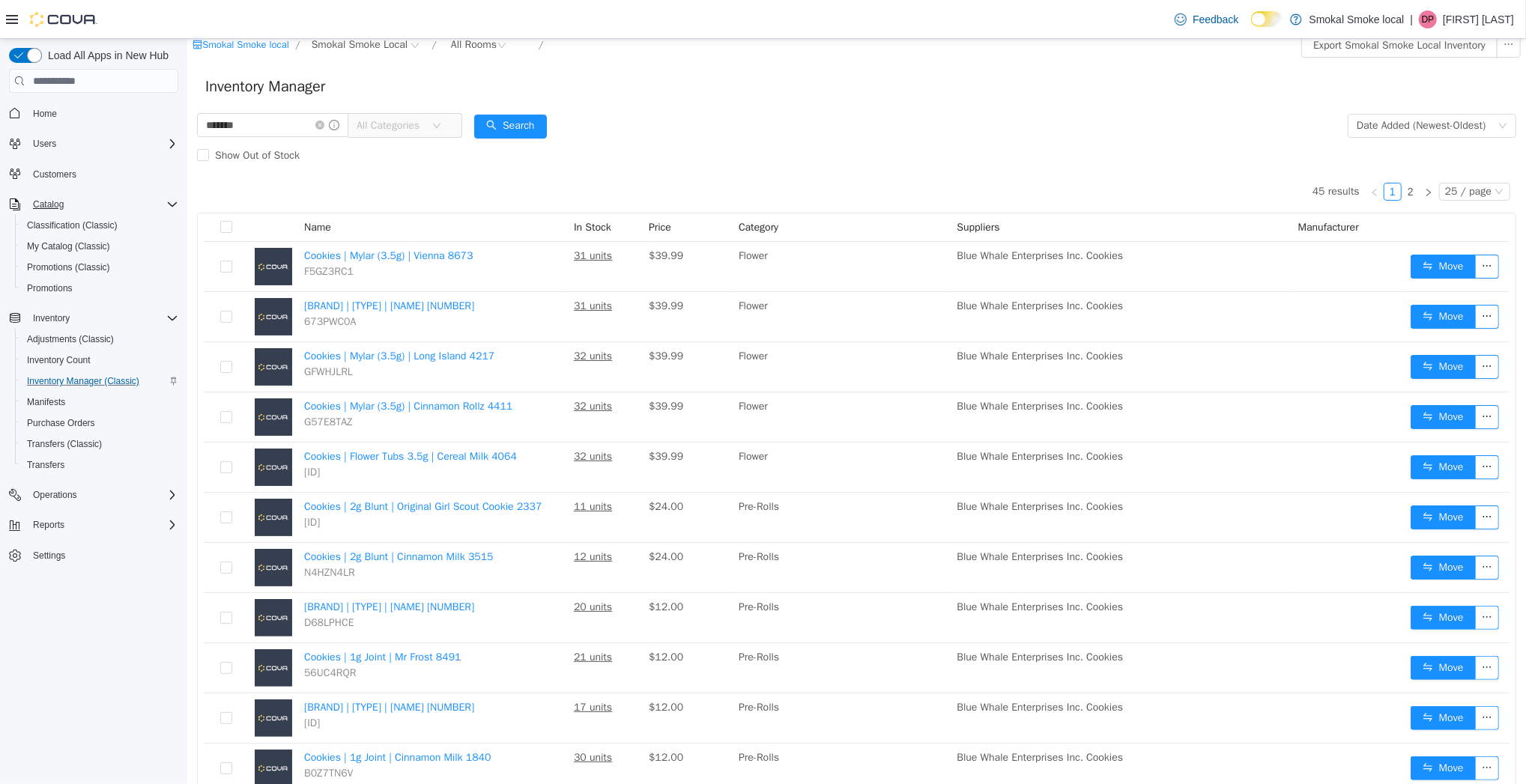 click on "All Categories" at bounding box center [390, 126] 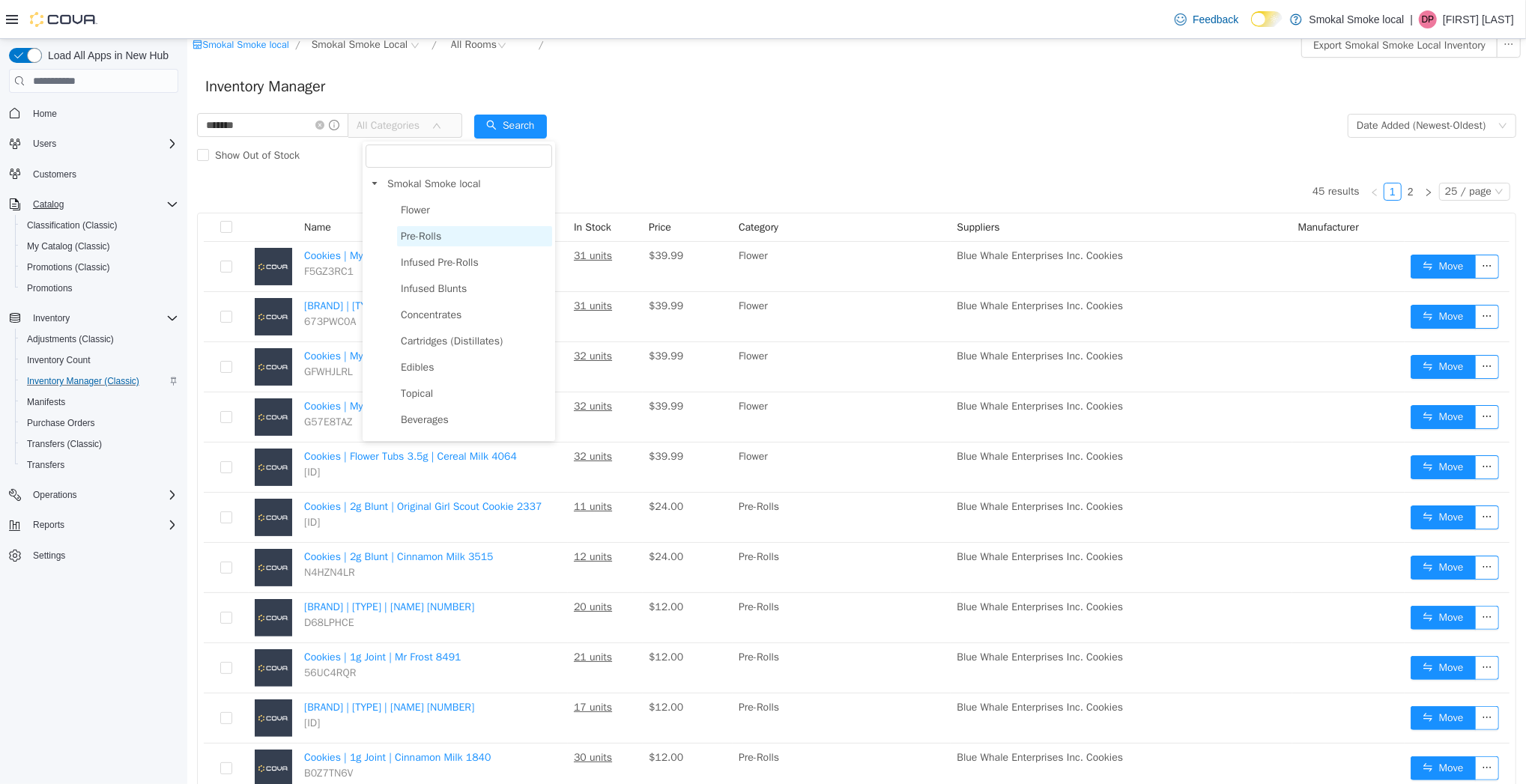 click on "Pre-Rolls" at bounding box center [473, 236] 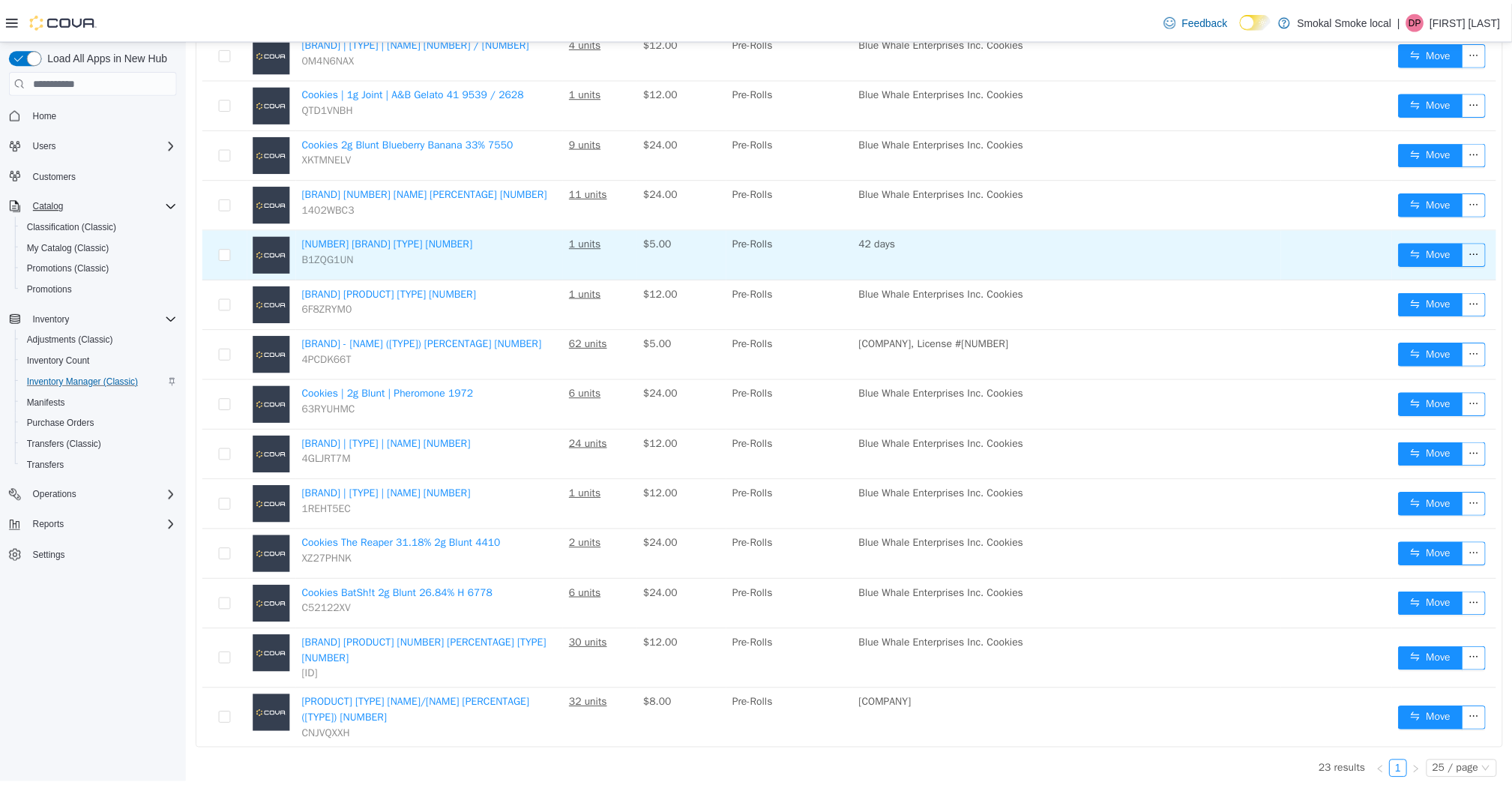 scroll, scrollTop: 0, scrollLeft: 0, axis: both 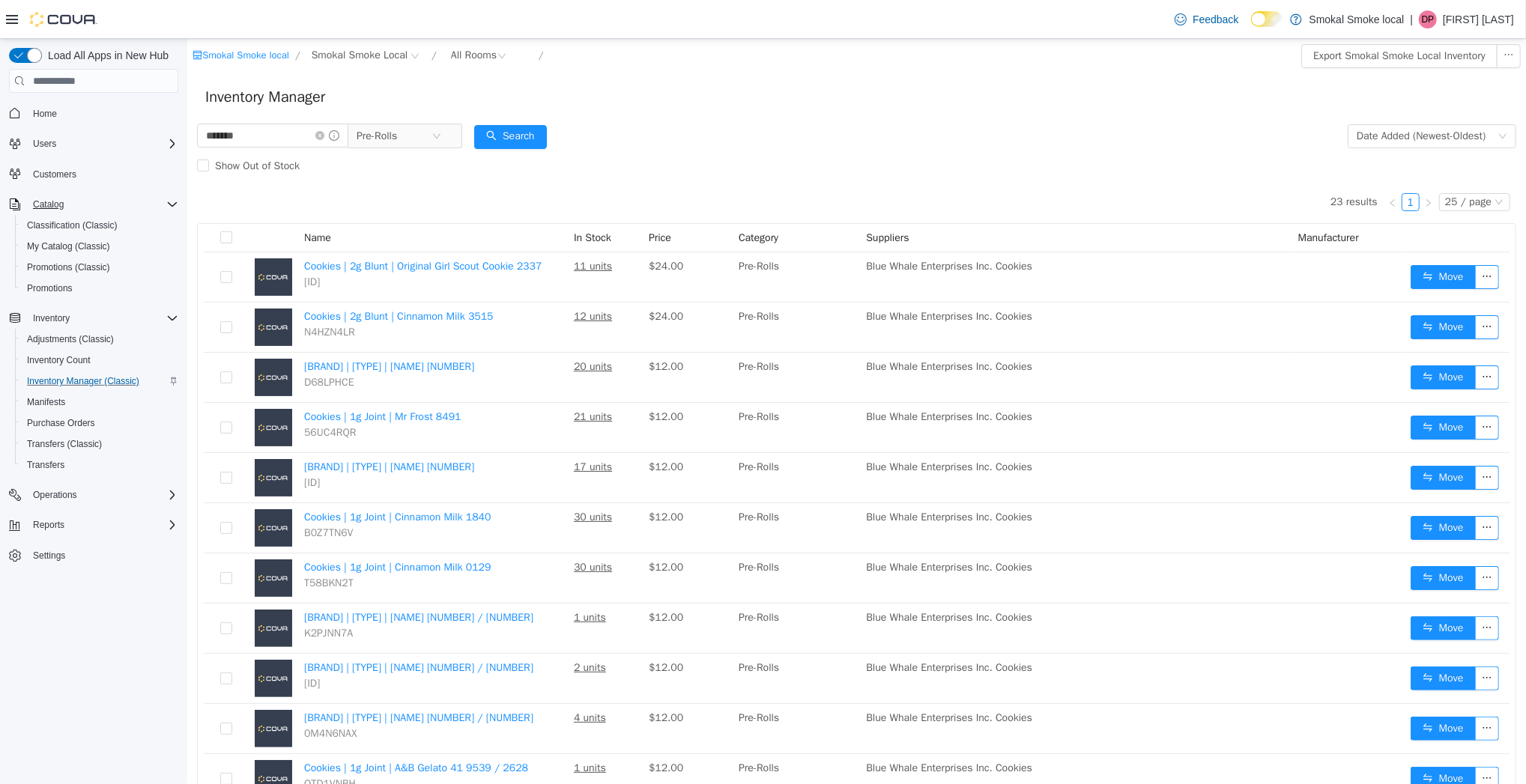 click on "Customers" at bounding box center [103, 174] 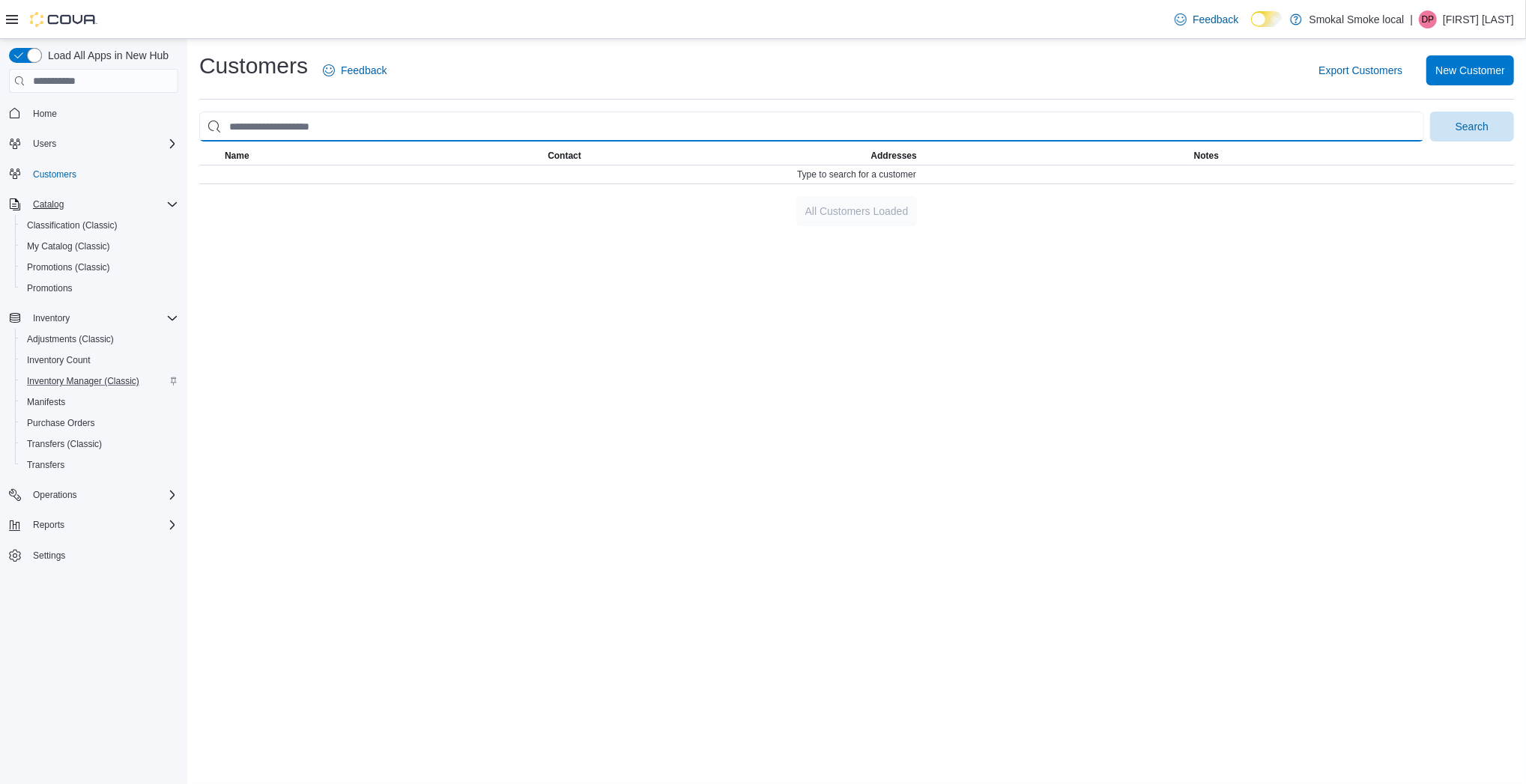 click at bounding box center (811, 127) 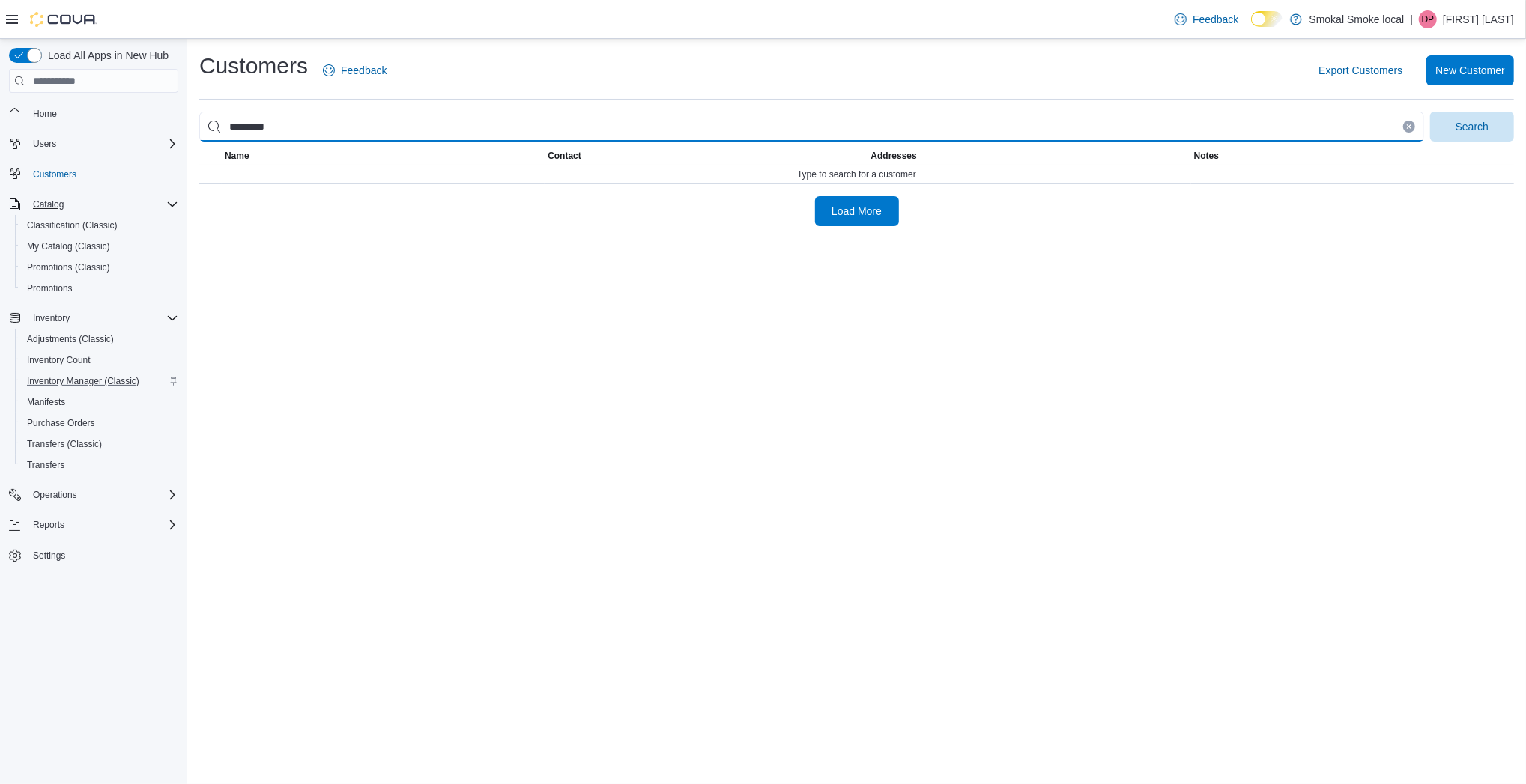 type on "*********" 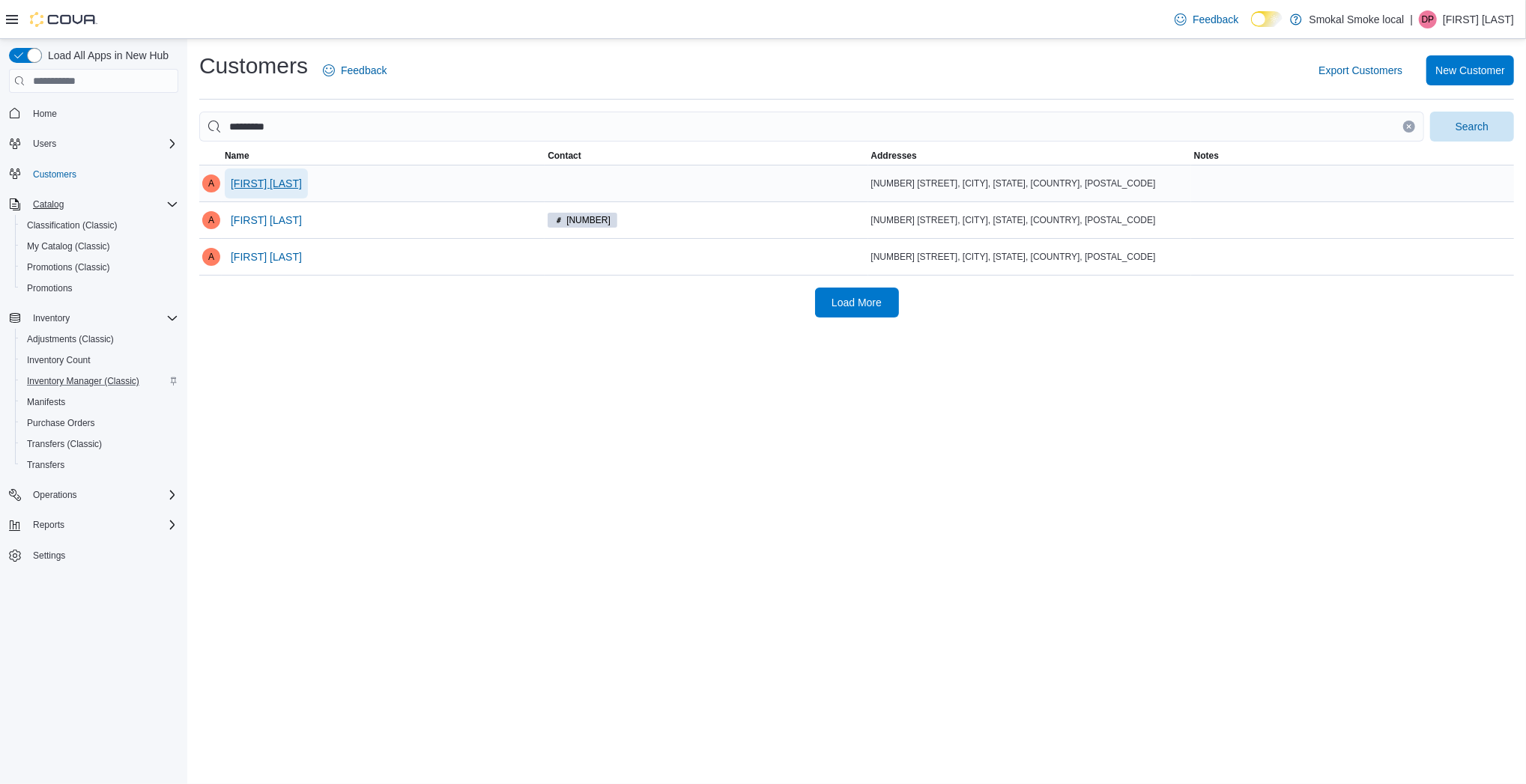 click on "[FIRST] [LAST]" at bounding box center [266, 183] 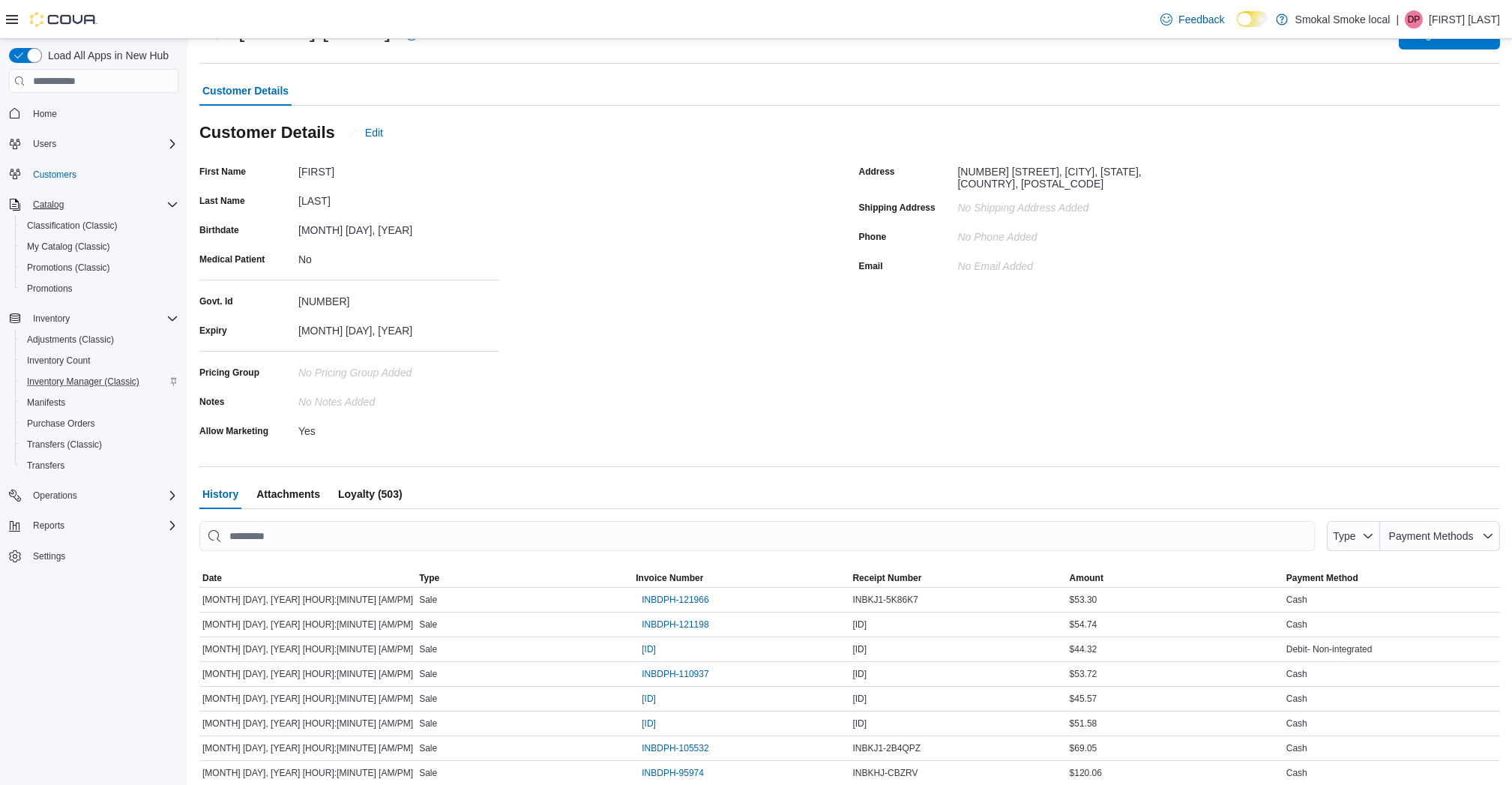 scroll, scrollTop: 160, scrollLeft: 0, axis: vertical 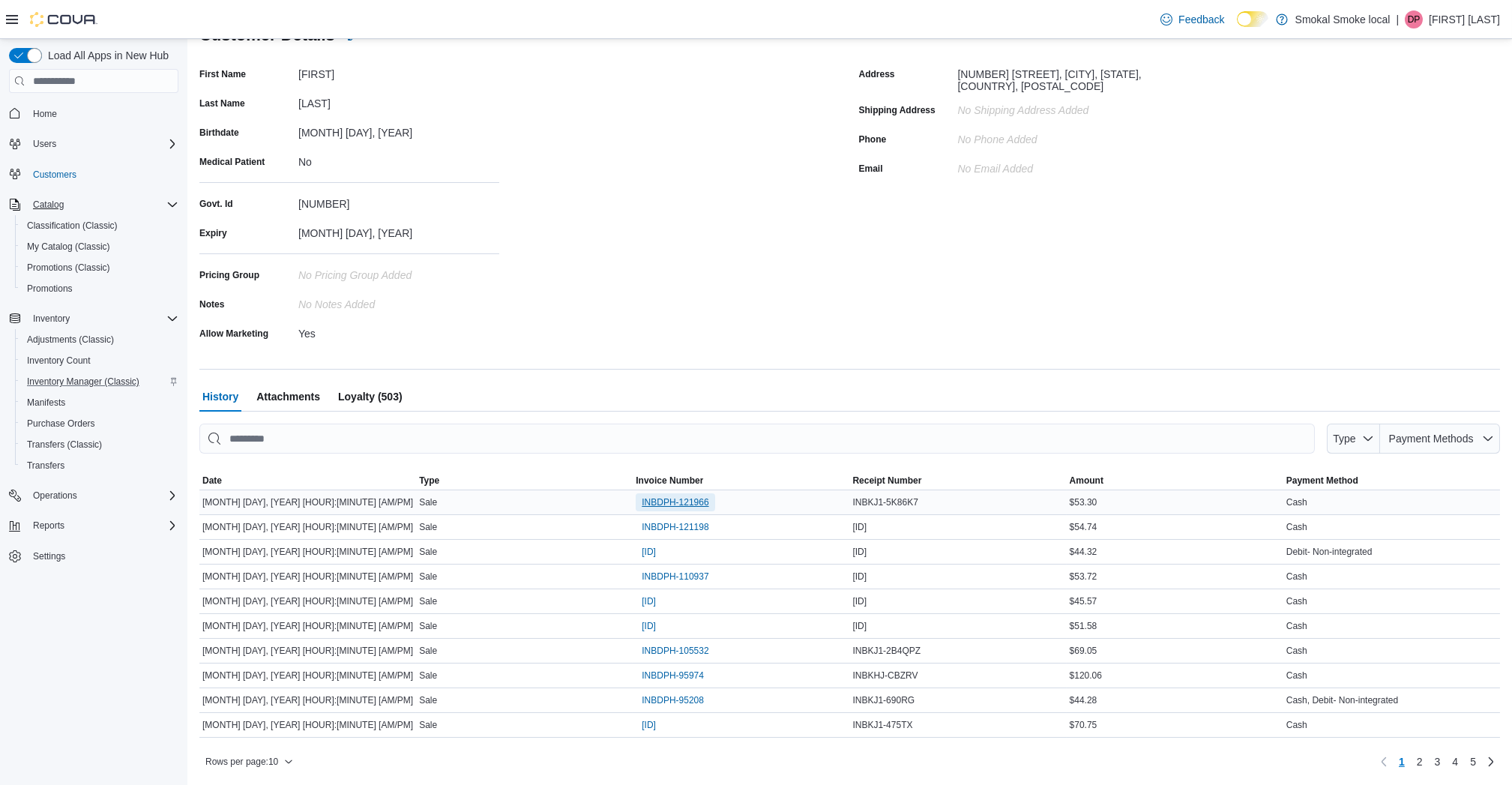 click on "INBDPH-121966" at bounding box center (675, 502) 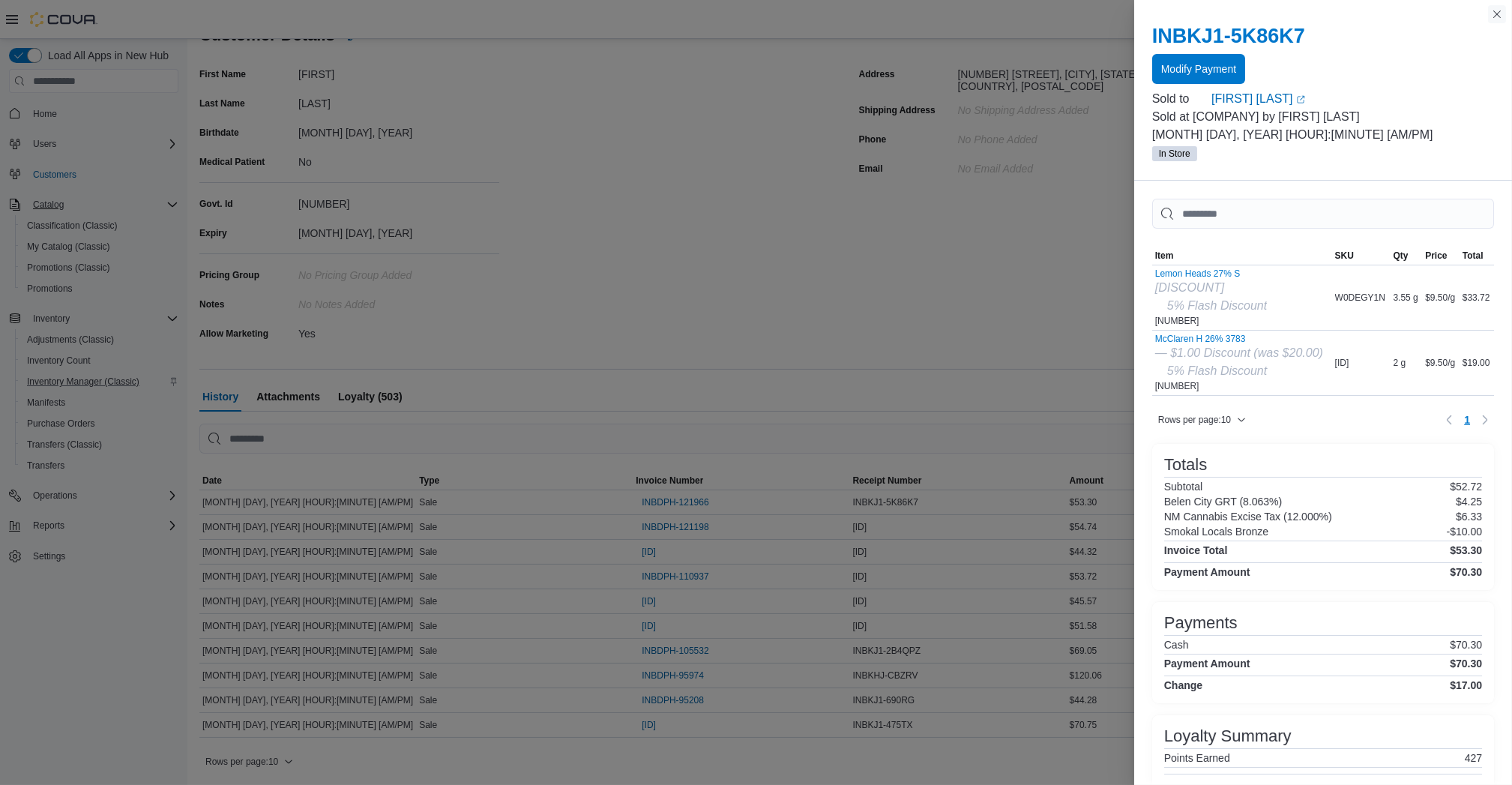 click at bounding box center [1497, 14] 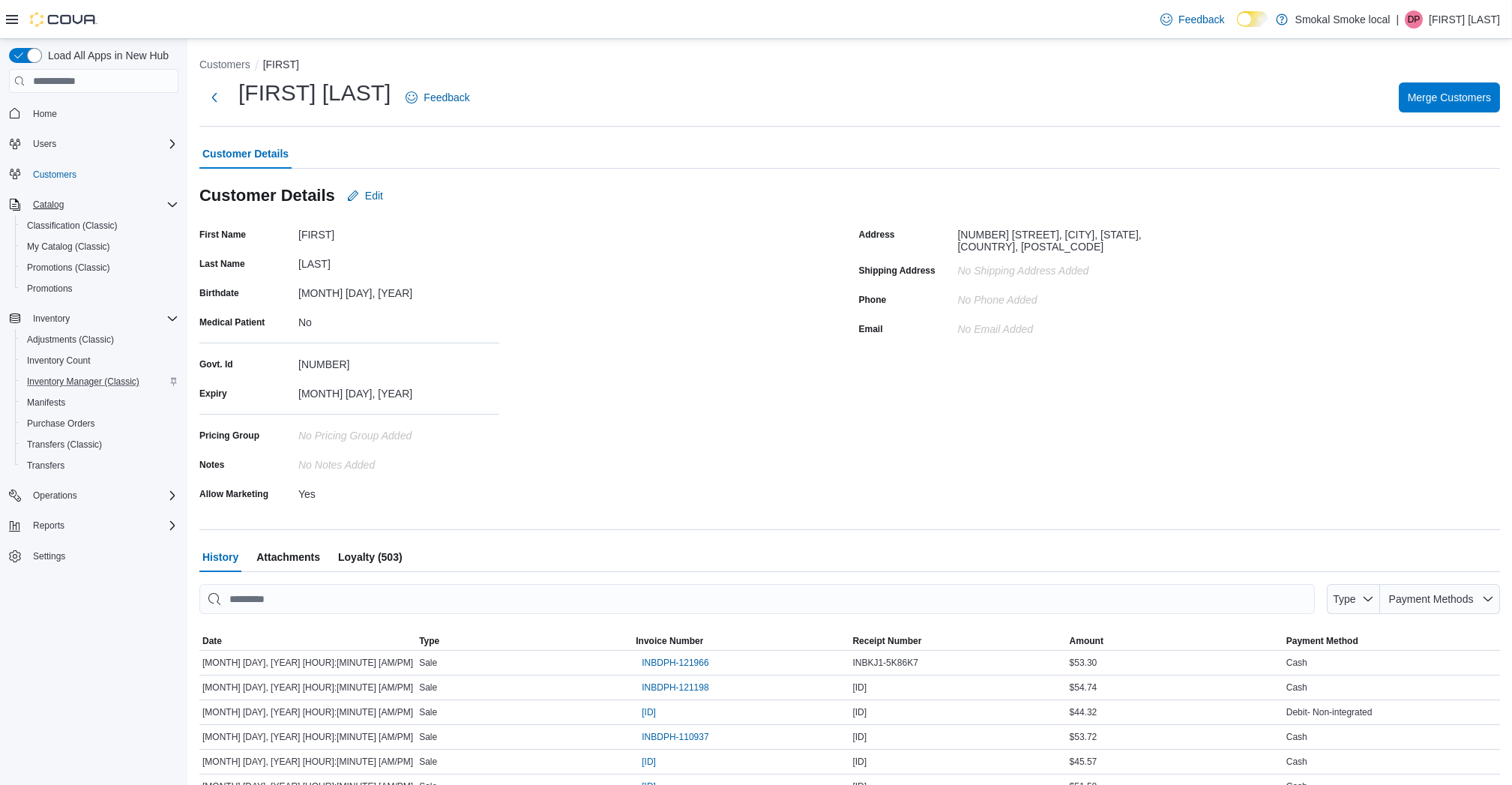scroll, scrollTop: 160, scrollLeft: 0, axis: vertical 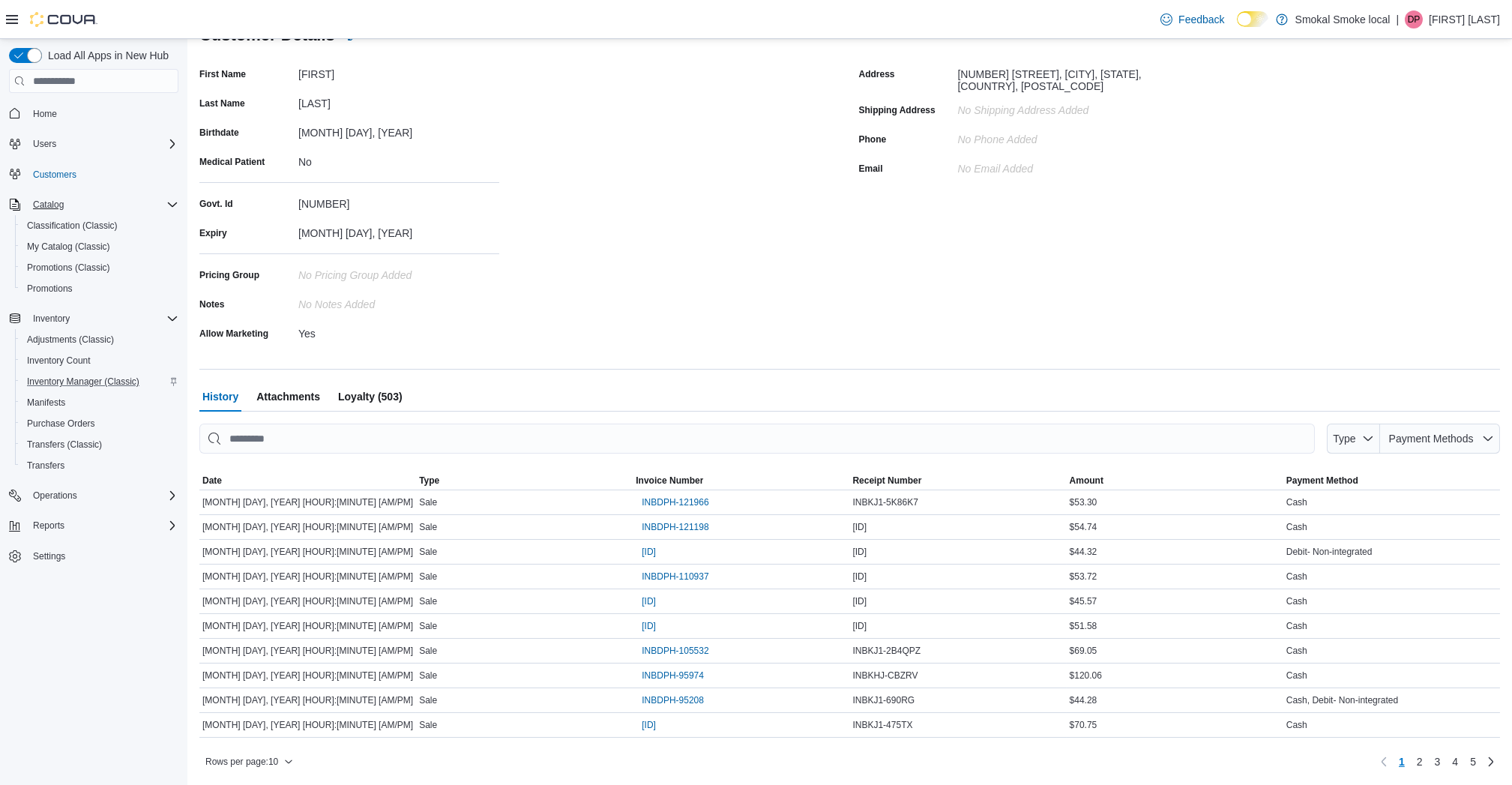 click on "Loyalty (503)" at bounding box center (370, 397) 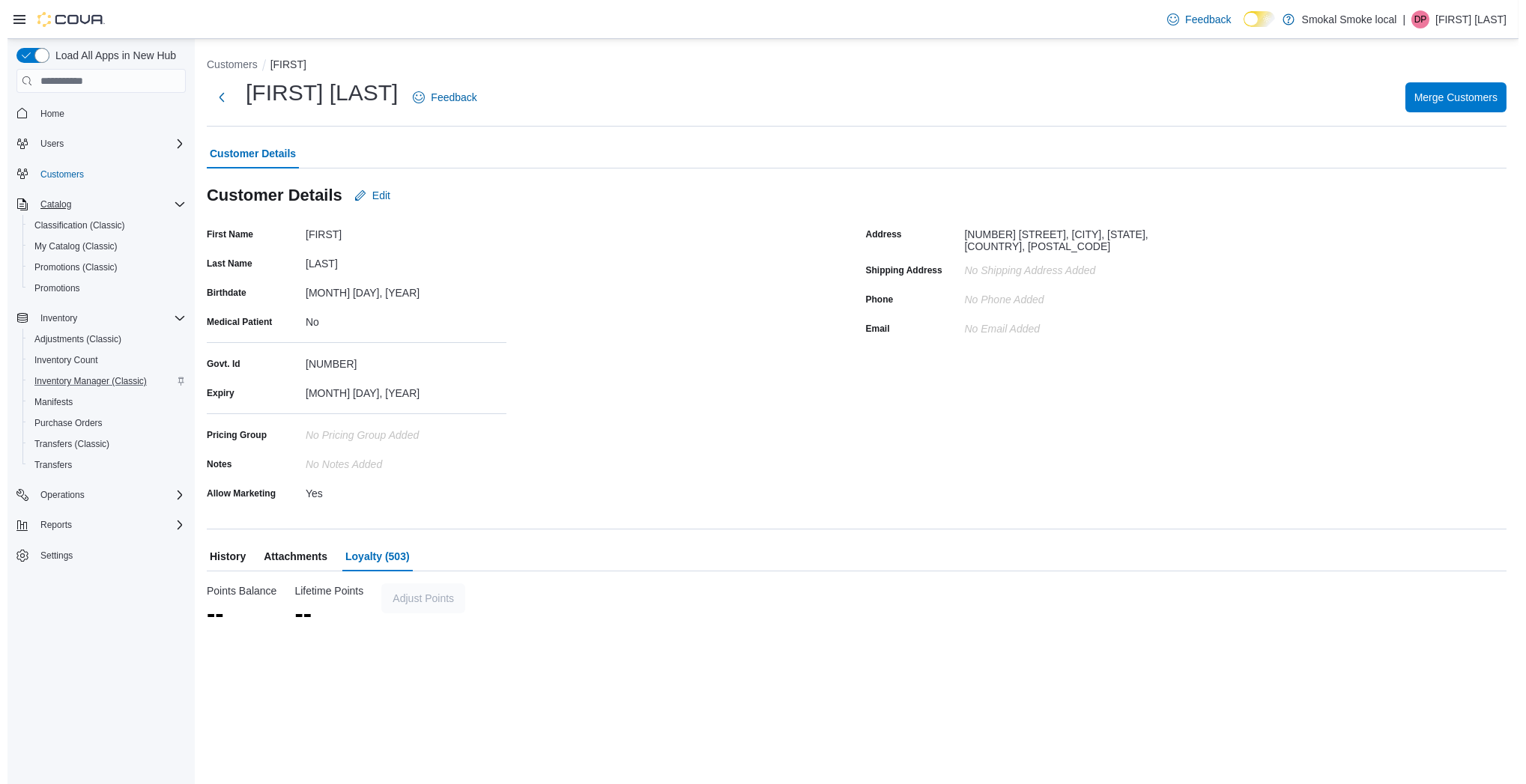 scroll, scrollTop: 0, scrollLeft: 0, axis: both 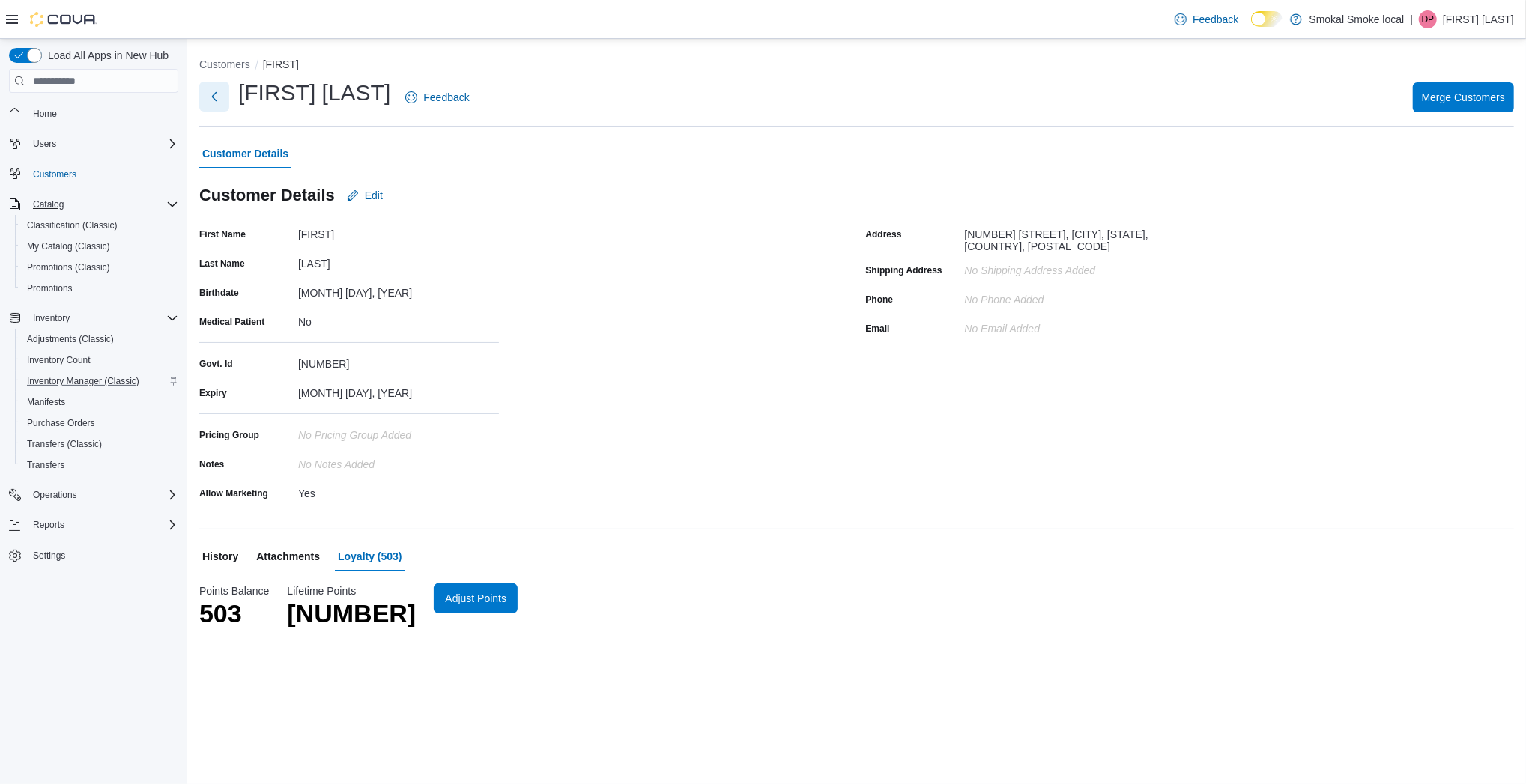click at bounding box center (214, 97) 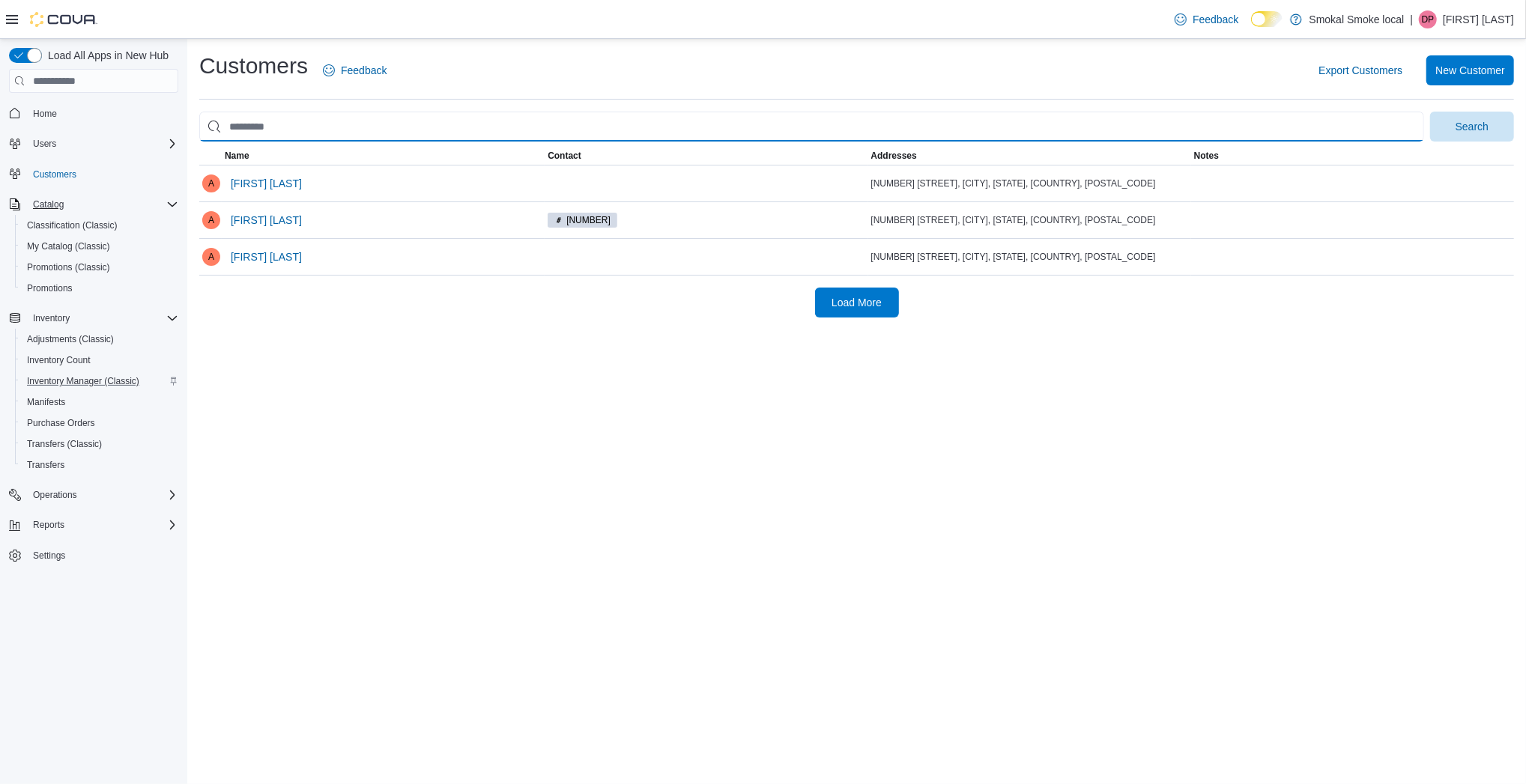 click at bounding box center [811, 127] 